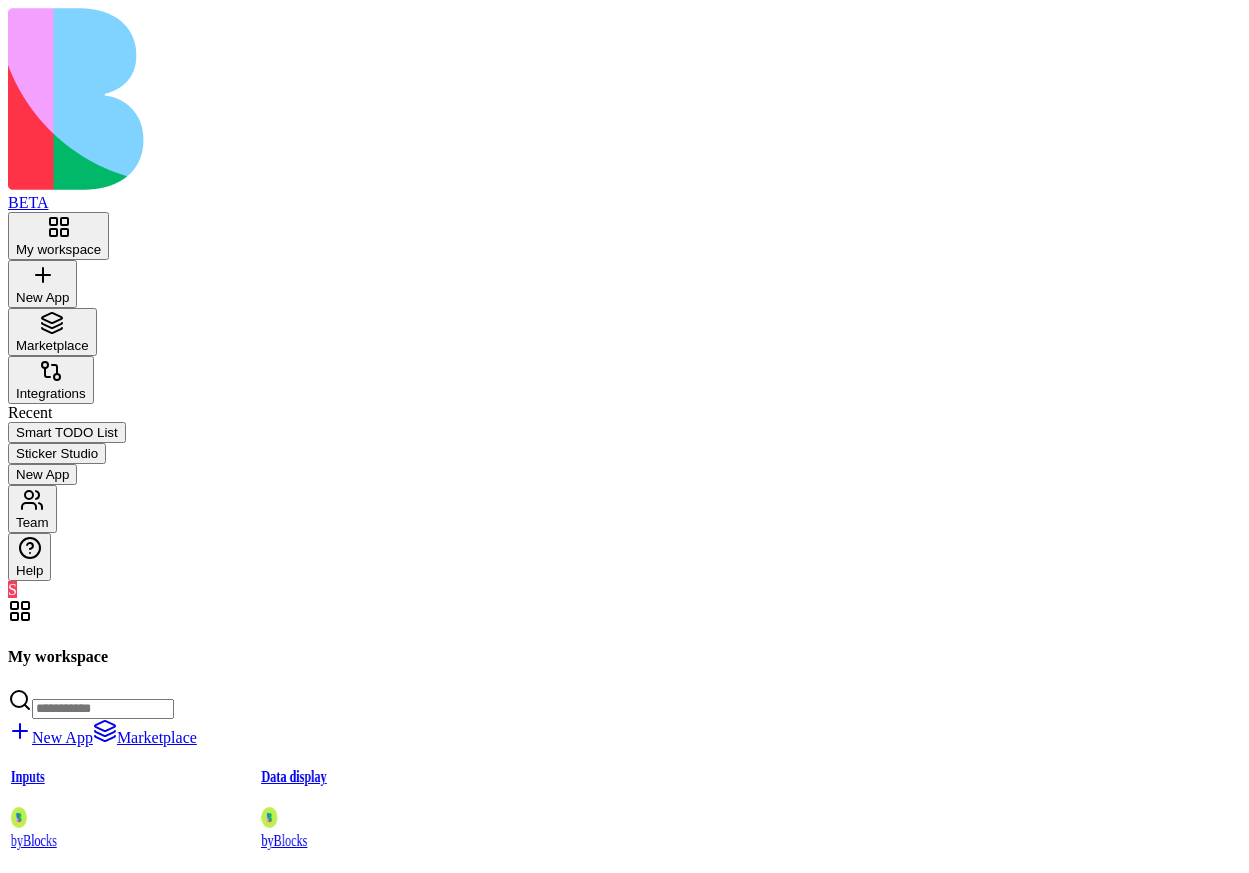scroll, scrollTop: 0, scrollLeft: 0, axis: both 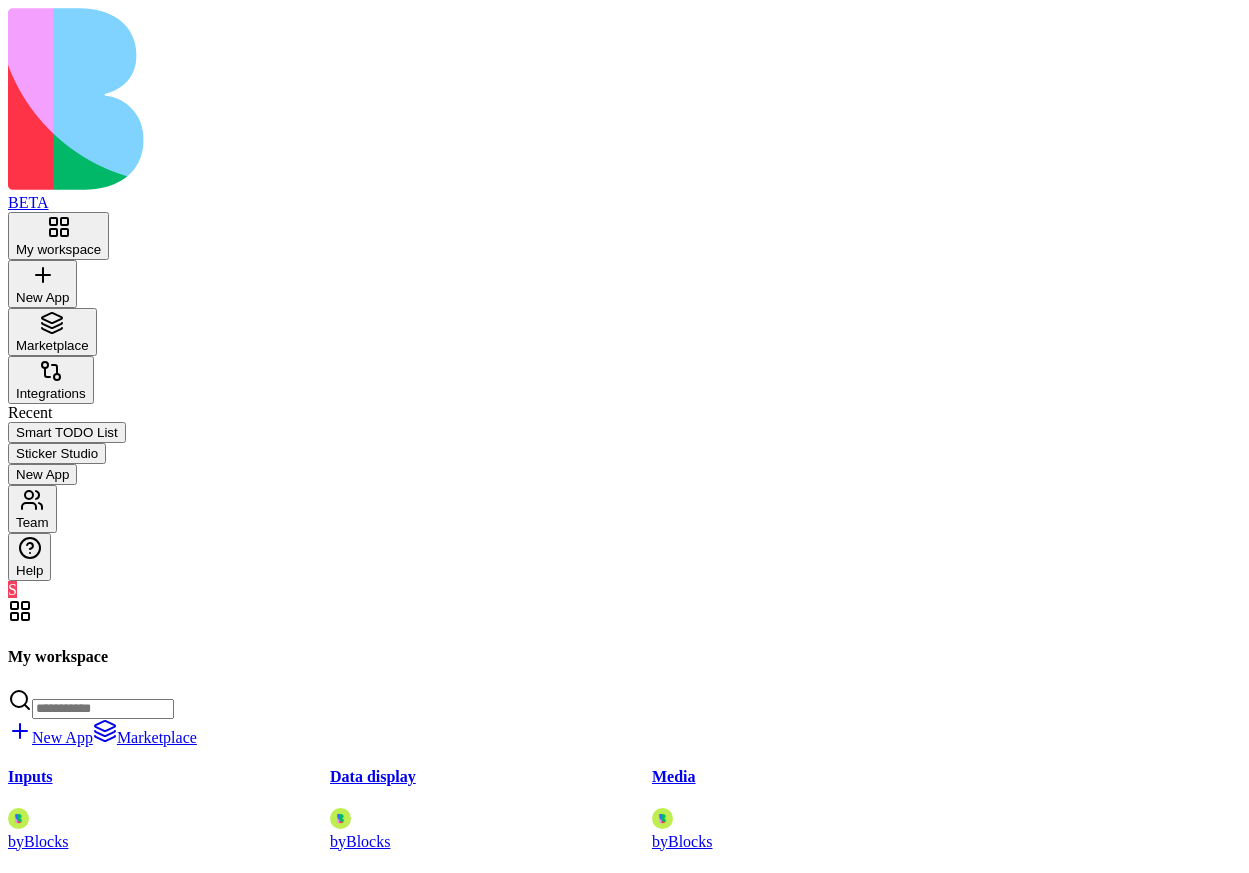 click at bounding box center (103, 709) 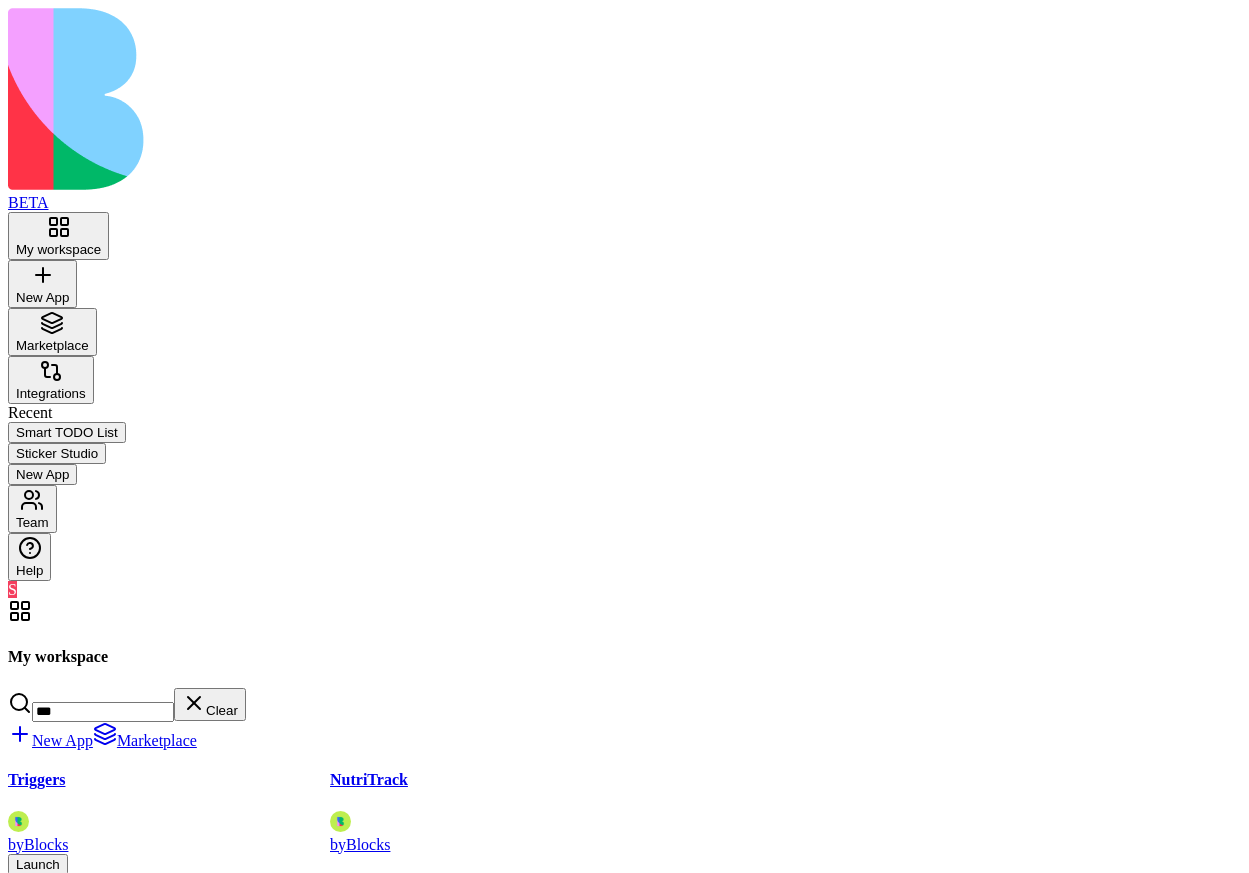 type on "***" 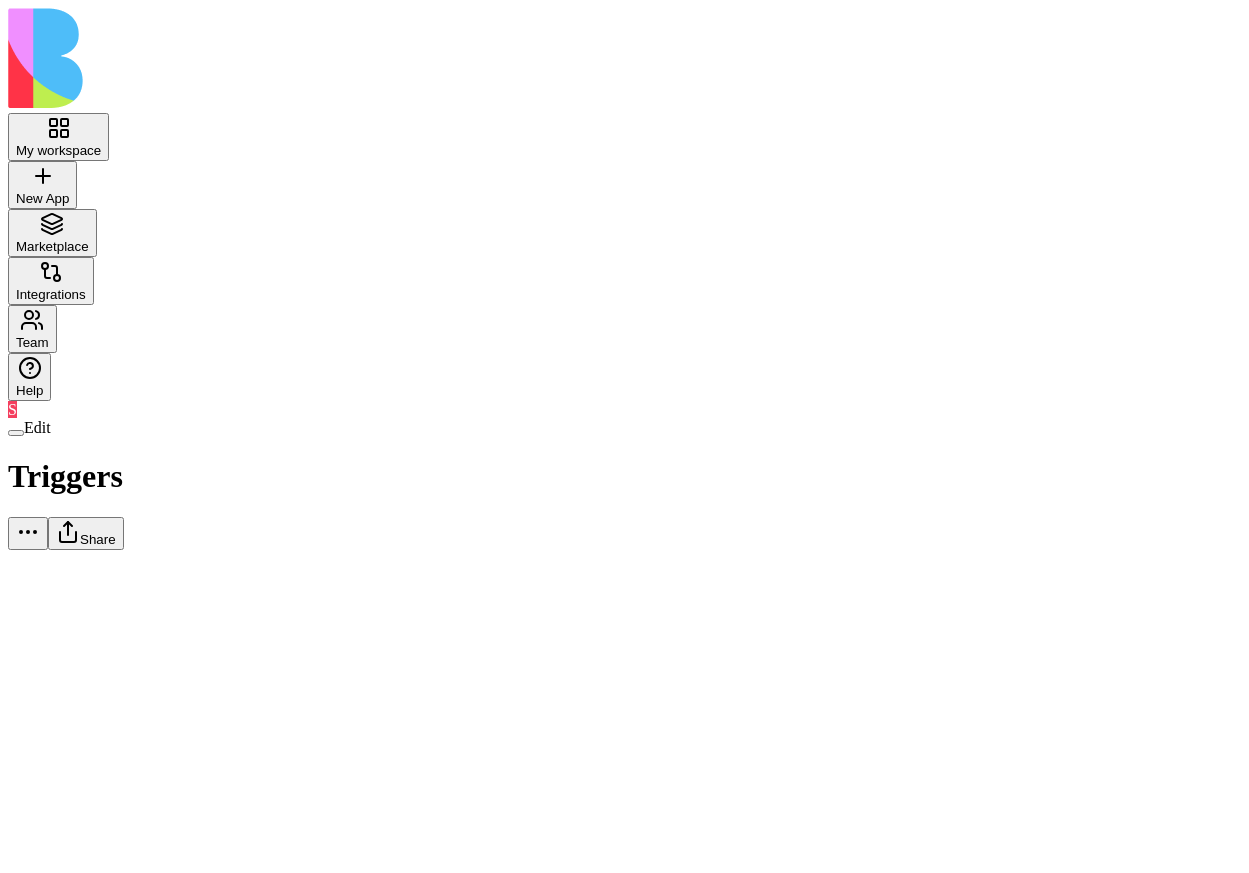 click on "My workspace New App
To pick up a draggable item, press the space bar.
While dragging, use the arrow keys to move the item.
Press space again to drop the item in its new position, or press escape to cancel.
Marketplace Integrations Team Help S Edit Triggers Share Processing your request . . ." at bounding box center (624, 923) 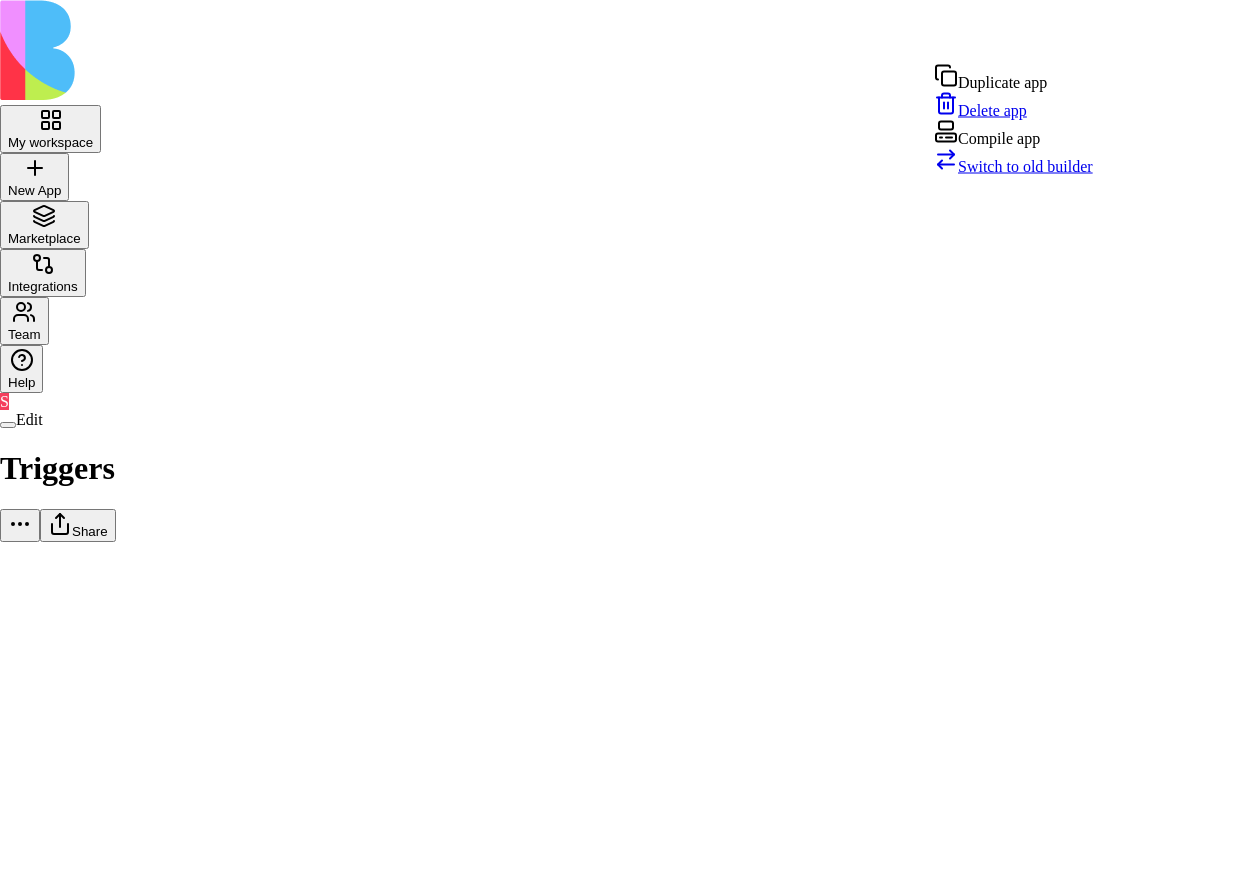 click on "Switch to old builder" at bounding box center (1013, 166) 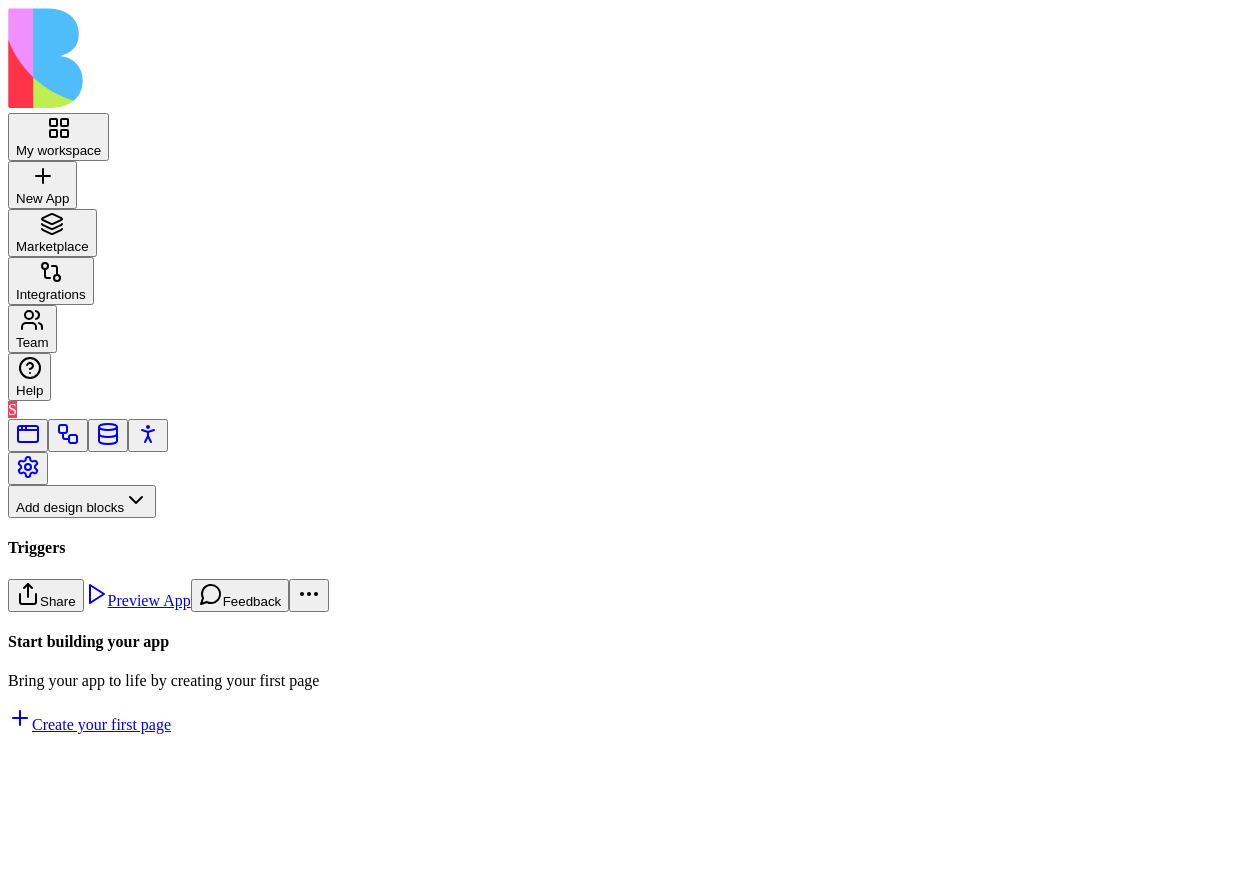 scroll, scrollTop: 0, scrollLeft: 0, axis: both 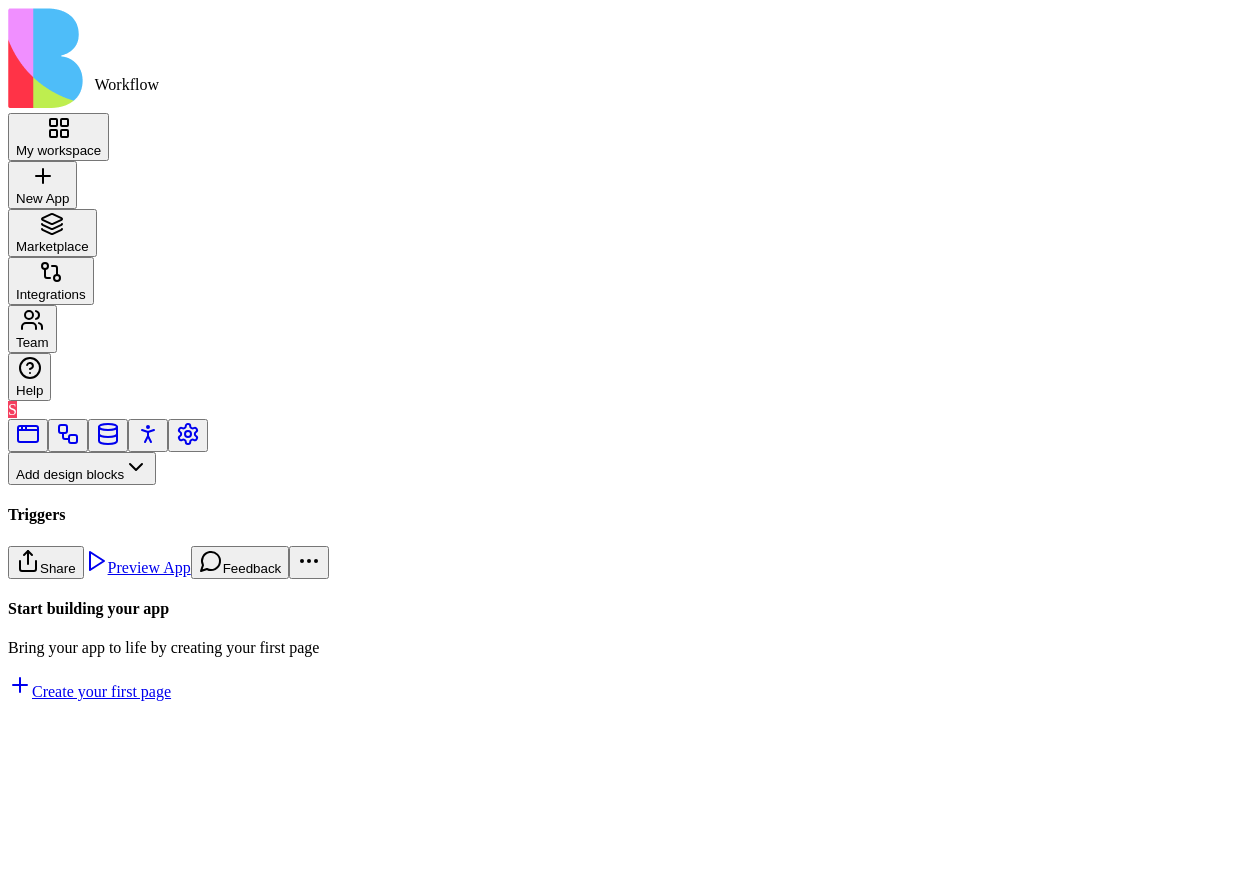 click at bounding box center (68, 441) 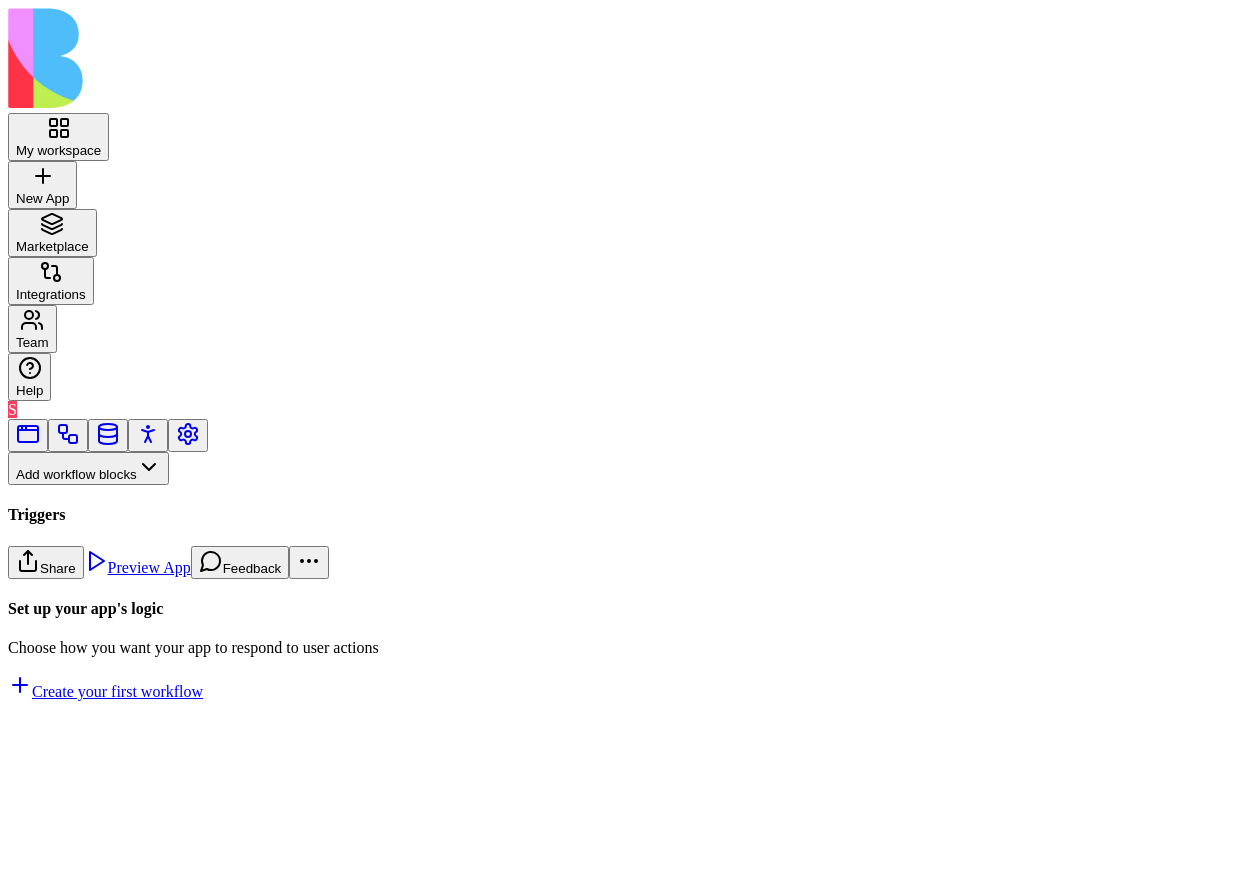 click on "Workflows" at bounding box center (58, 501) 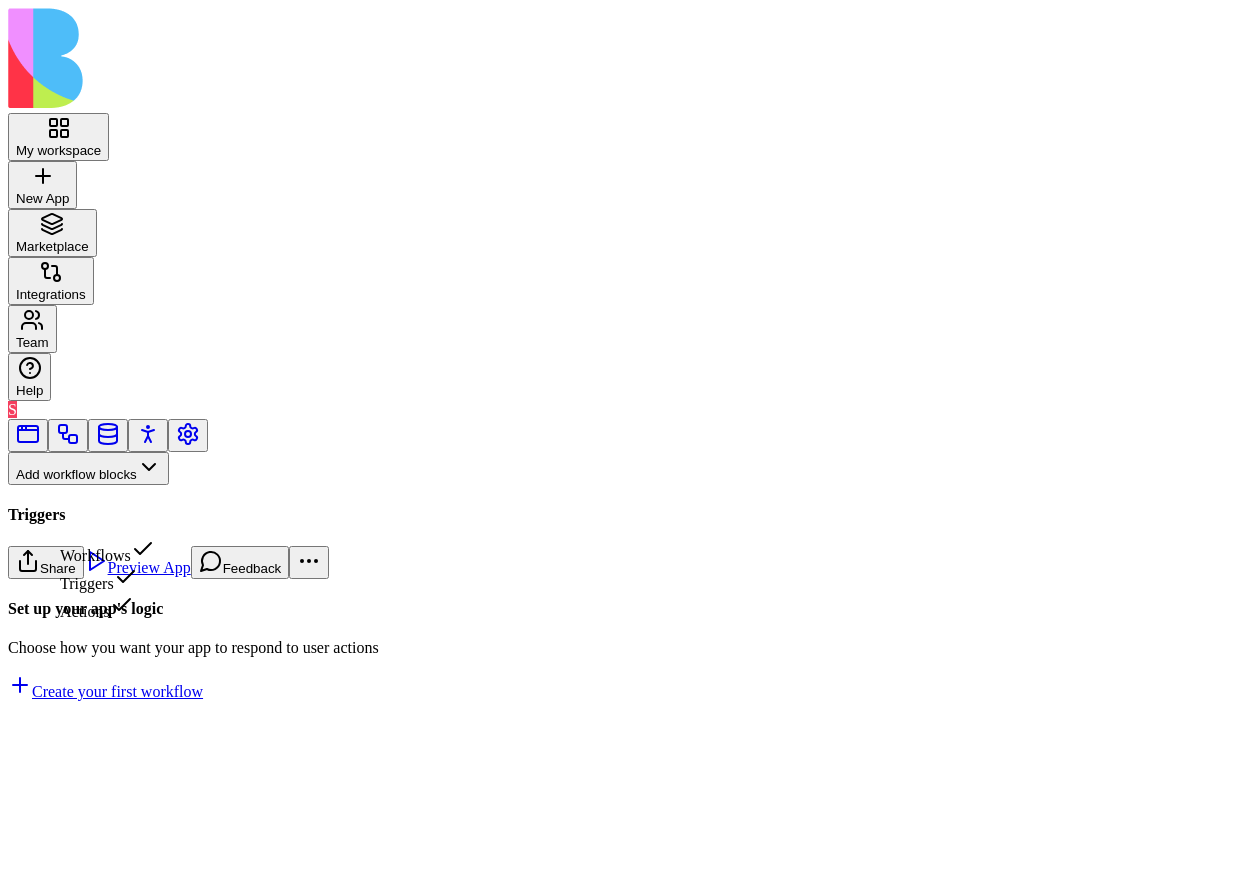 click on "Triggers" at bounding box center (107, 579) 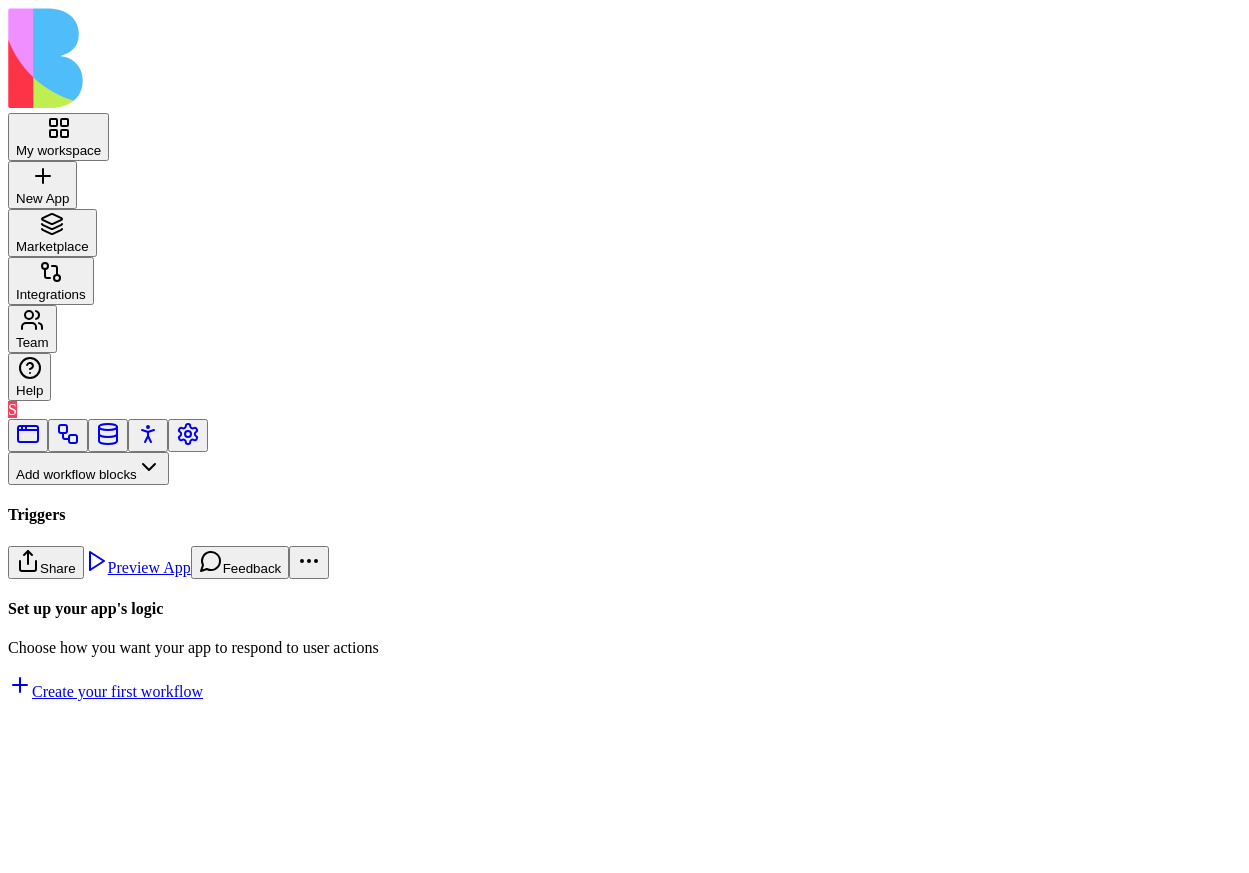 click at bounding box center [28, 534] 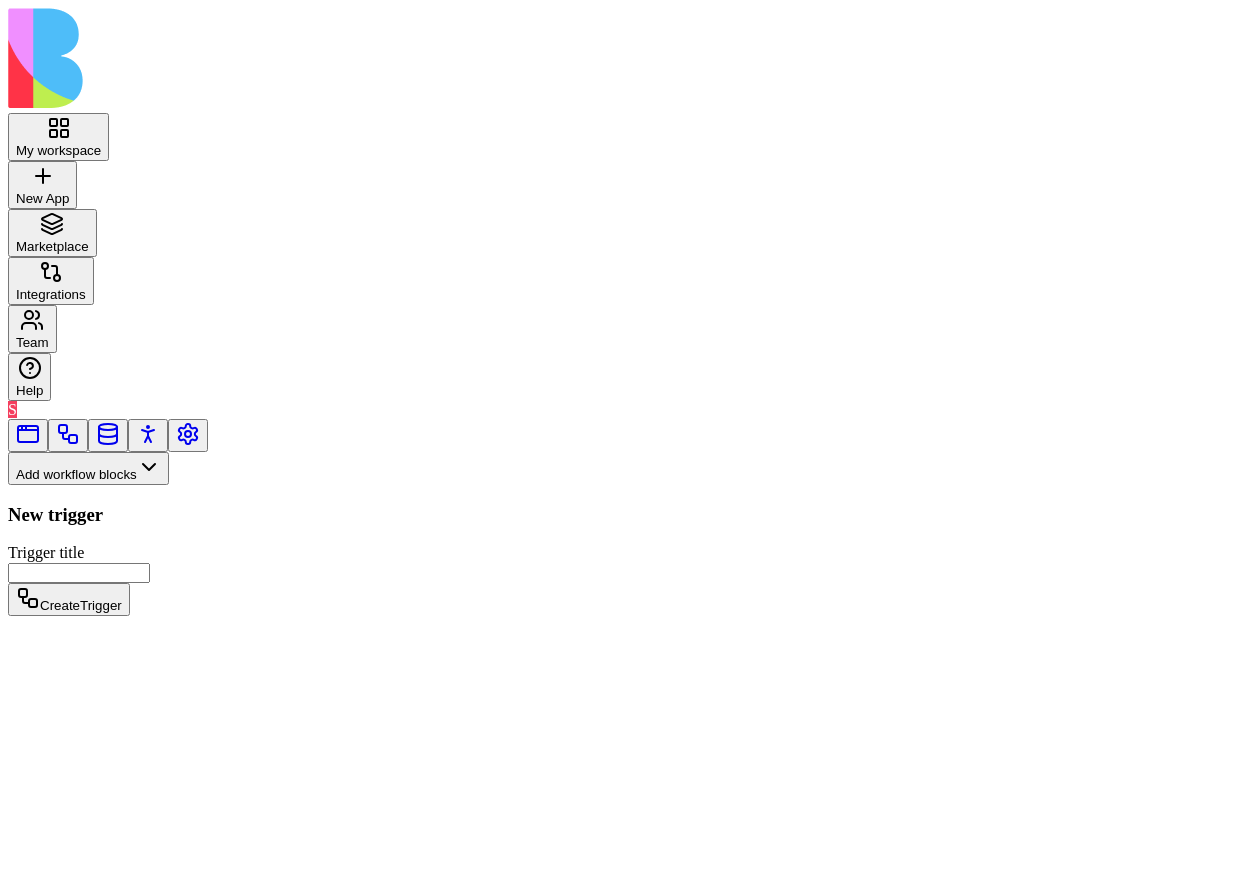 click on "Trigger title" at bounding box center [79, 573] 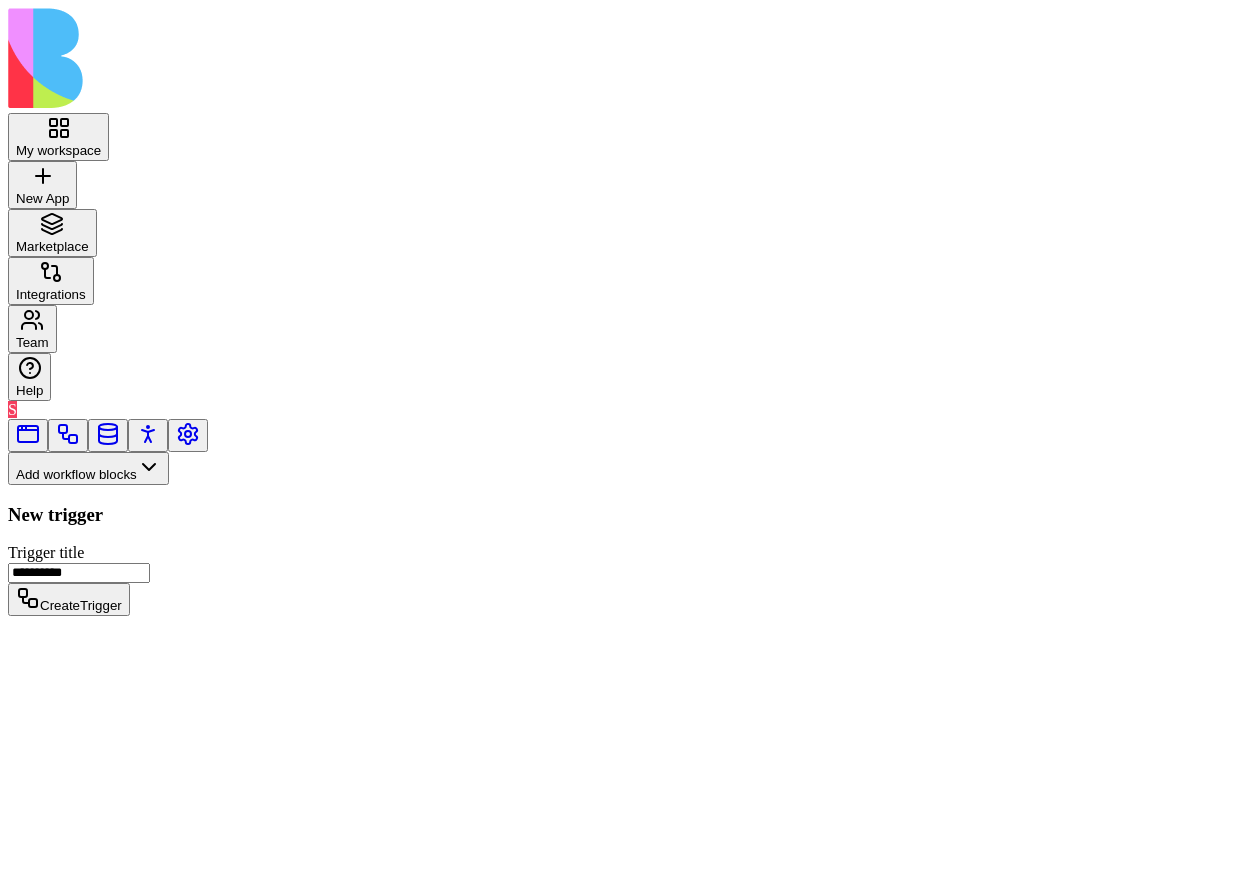 type on "**********" 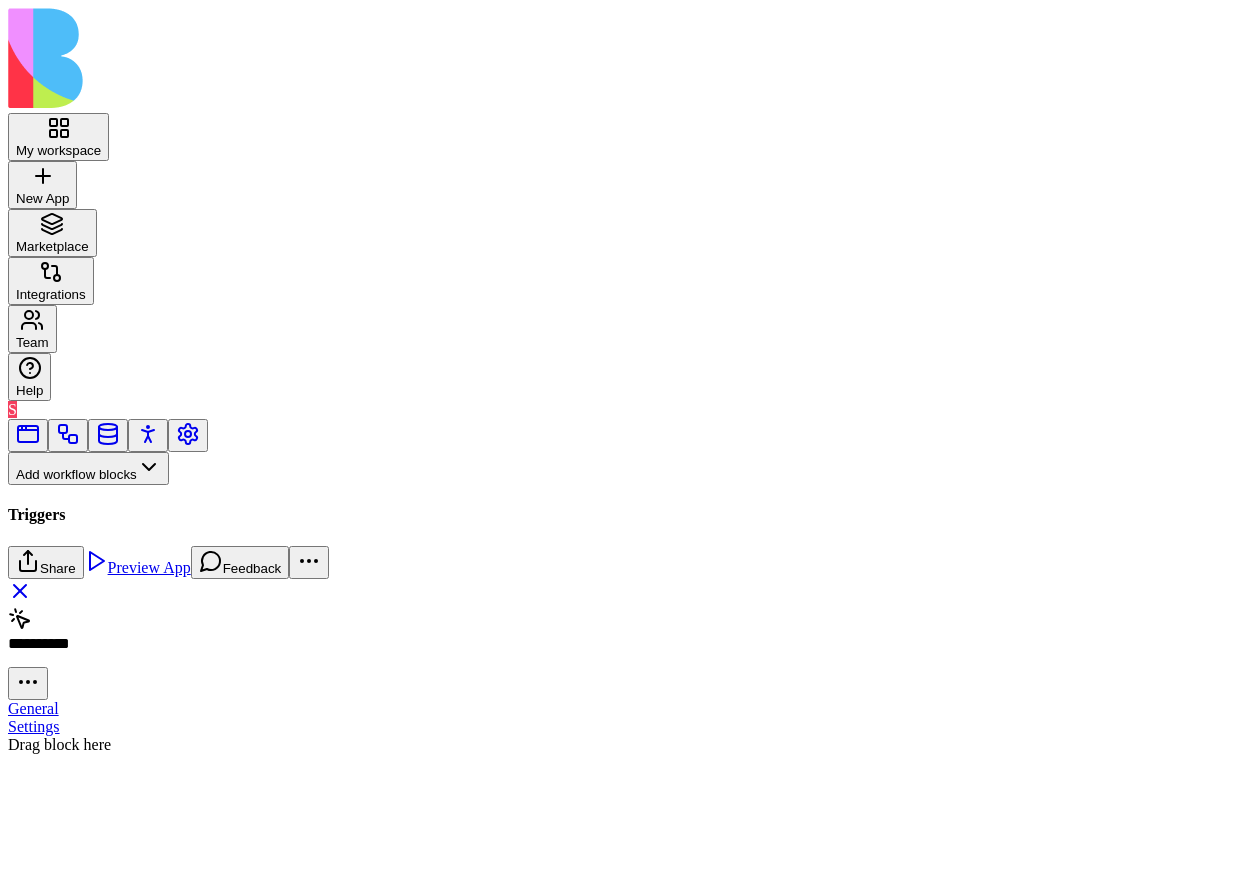 click on "Scheduler" at bounding box center [133, 761] 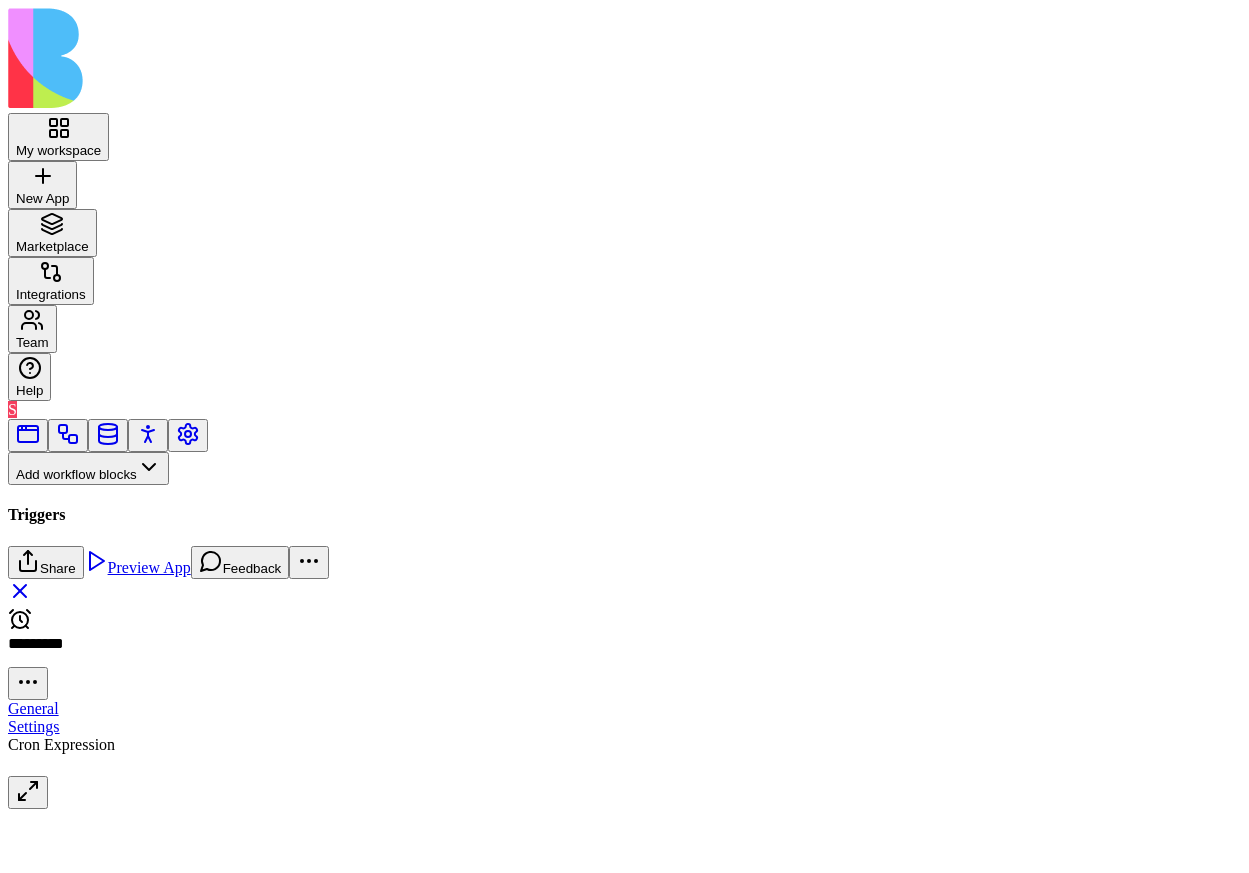 click on "My workspace New App
To pick up a draggable item, press the space bar.
While dragging, use the arrow keys to move the item.
Press space again to drop the item in its new position, or press escape to cancel.
Marketplace Integrations Team Help S Add workflow blocks Blocks App Builder Create App Create Block CreateTableColumns CreateBlocksCodePage DescribeBlock DescribeApp UpdateBlock CompileApp GetAppTypesCode CreateBlocksTable GenerateAppCode CreateBlocksPages CreateTables UpdateApp GenerateAppCoverImage IsNewApp DeletePage UpdatePage GetAppIntegrations ImplementApp EditTableColumns CreateRoles CreateActions CreateWorkflows EditTables Triggers App Action Form Submitted Scheduler SchedulerTriggerEntrypointAction Inputs Button Text Field URL Field Email Field Password Field Long Text Field JSON Field Checkbox Date Field Number Field Icon Field List Field Image Upload Field Single Select Field Multiple Select Field Block Picker Dynamic Object Field Multiple Block Picker Form File Upload Field Icon" at bounding box center [624, 408] 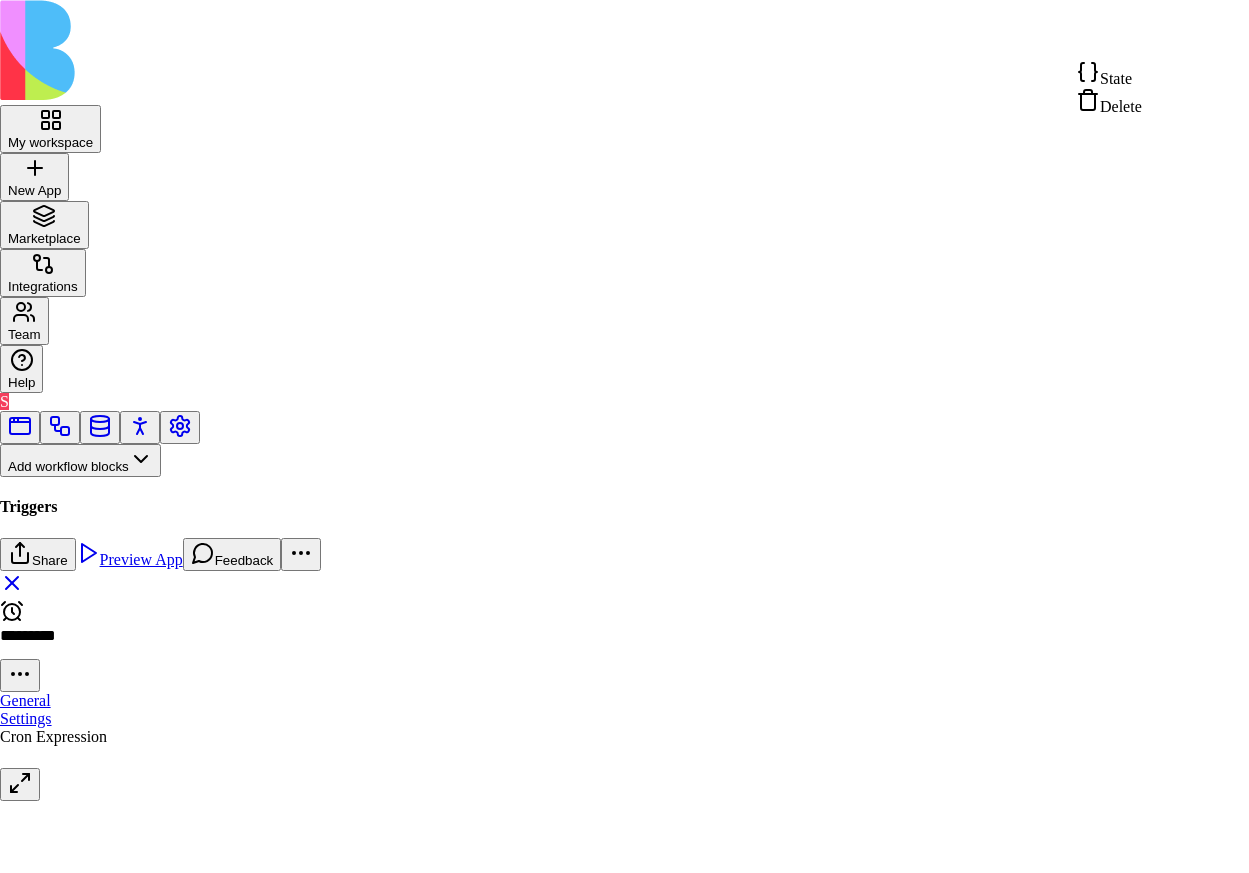 click on "State" at bounding box center (1116, 78) 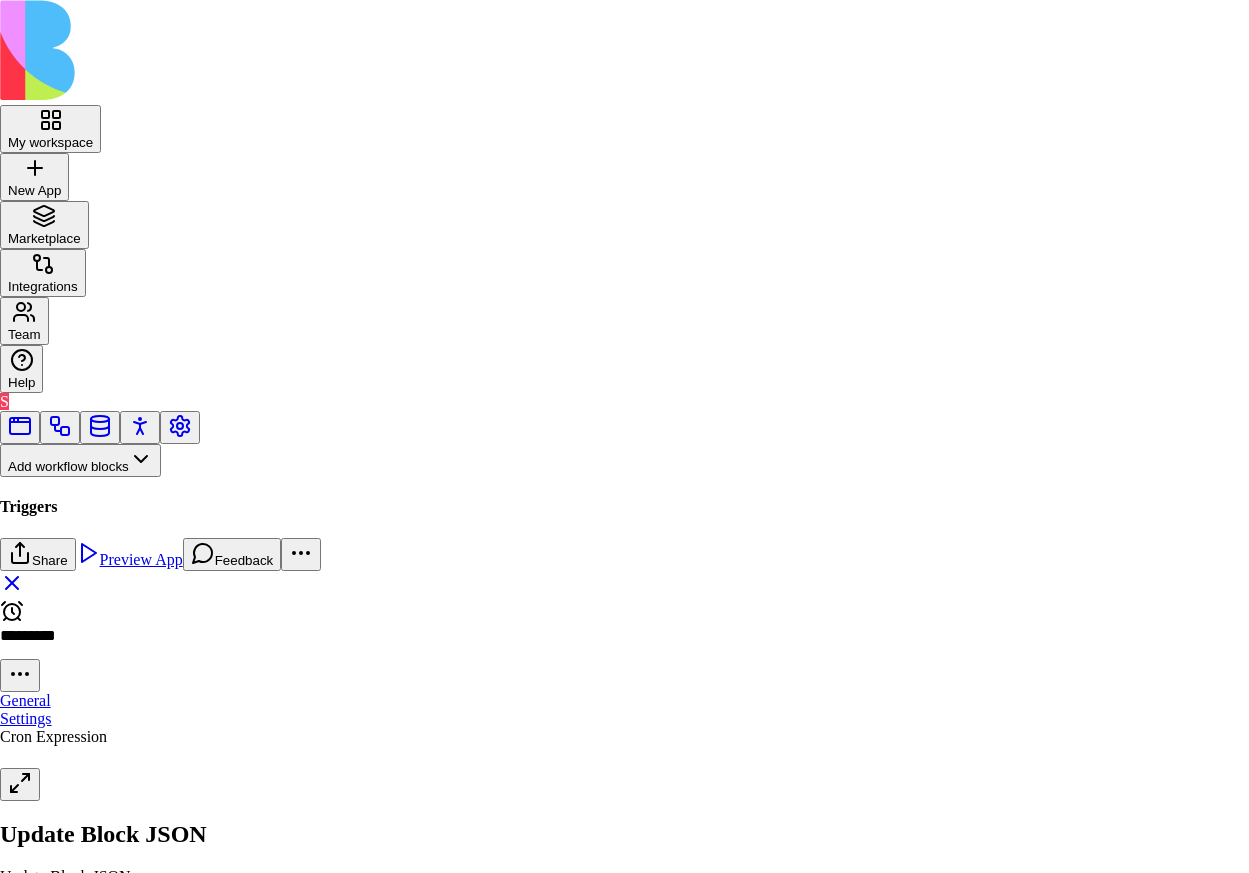 type on "**********" 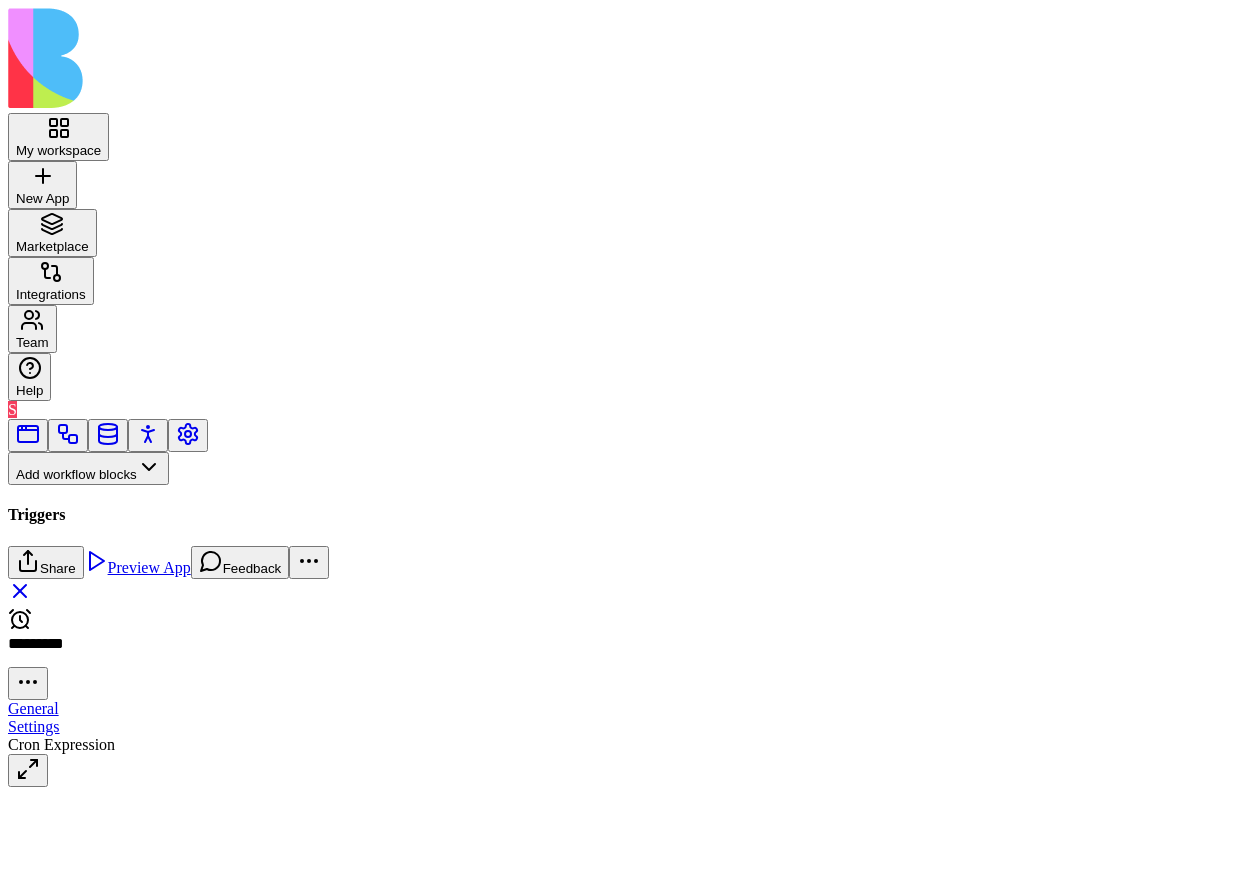 scroll, scrollTop: 0, scrollLeft: 0, axis: both 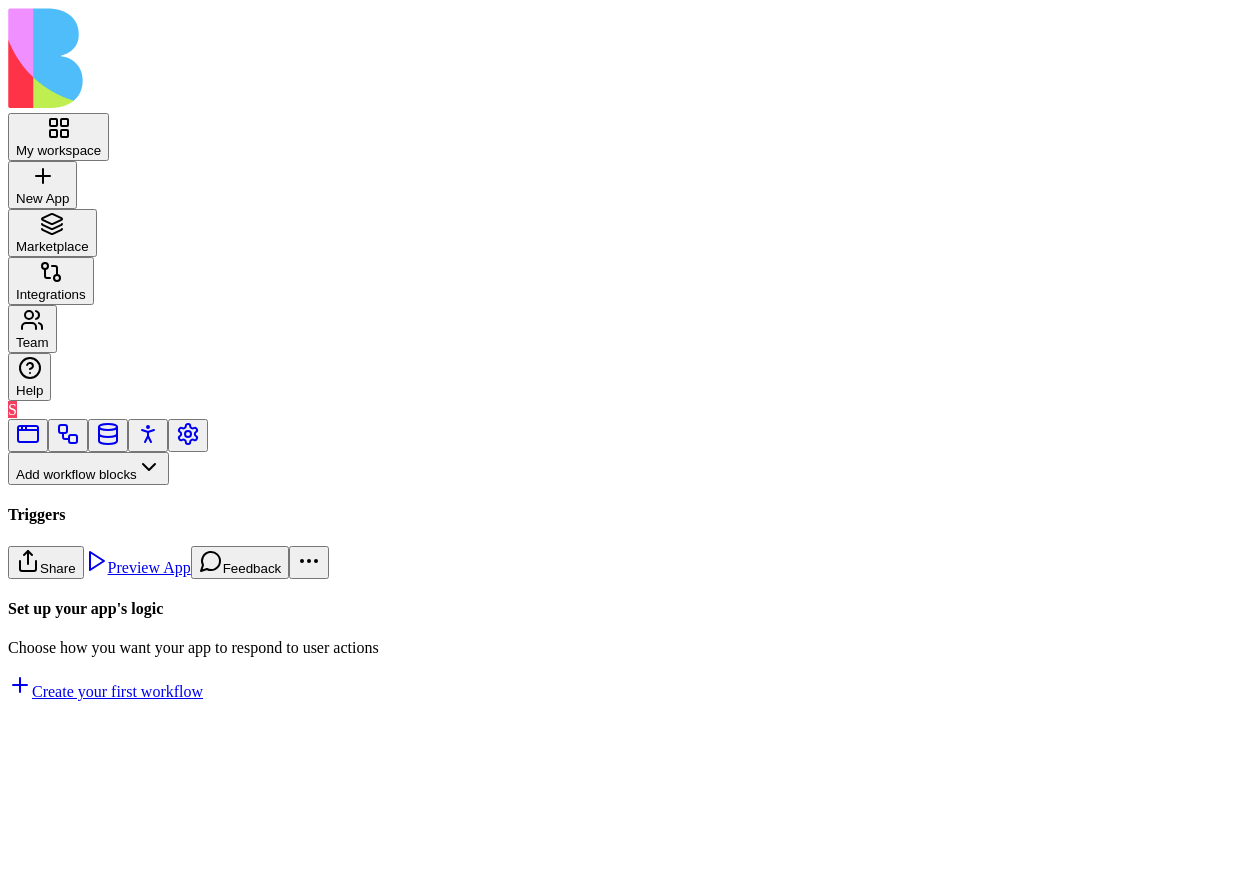click on "Workflows" at bounding box center [58, 501] 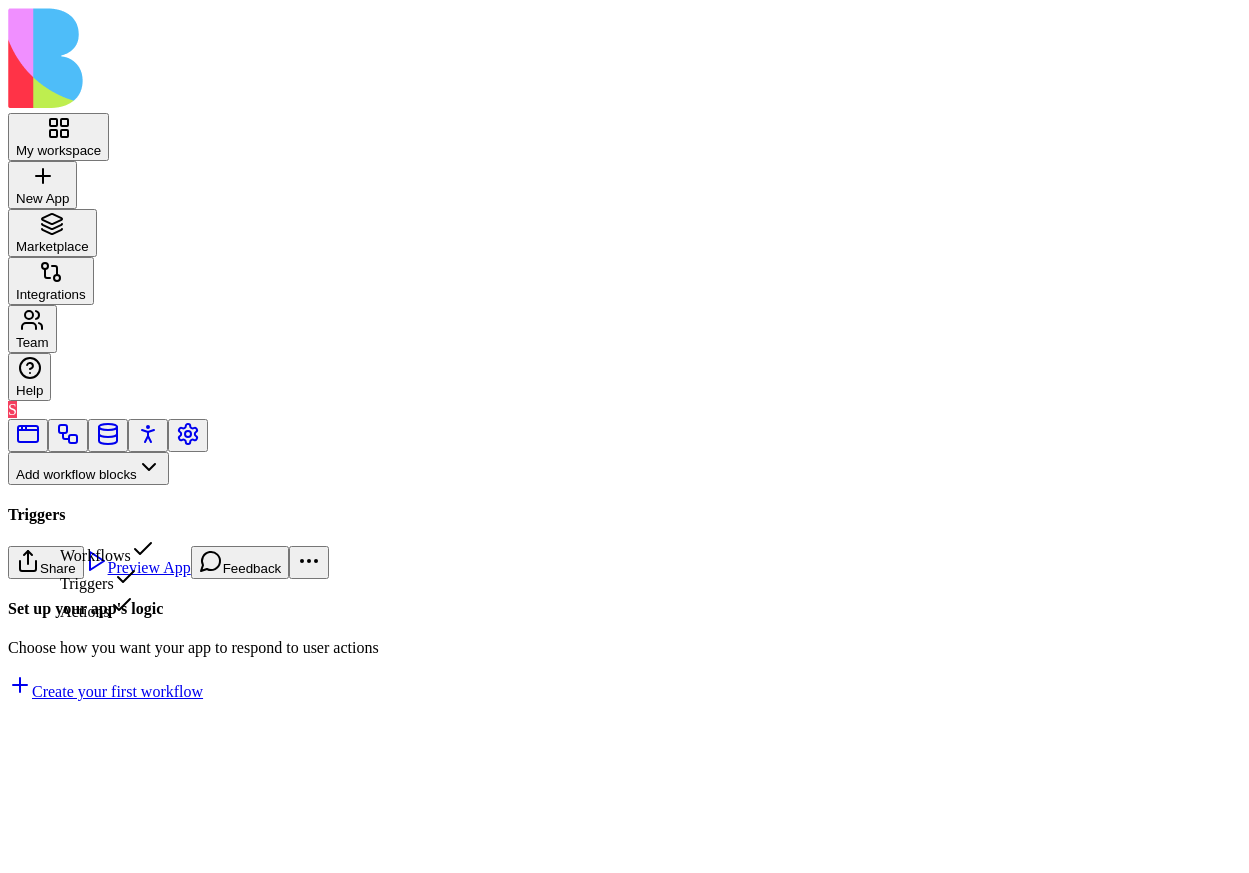 click on "Triggers" at bounding box center [107, 579] 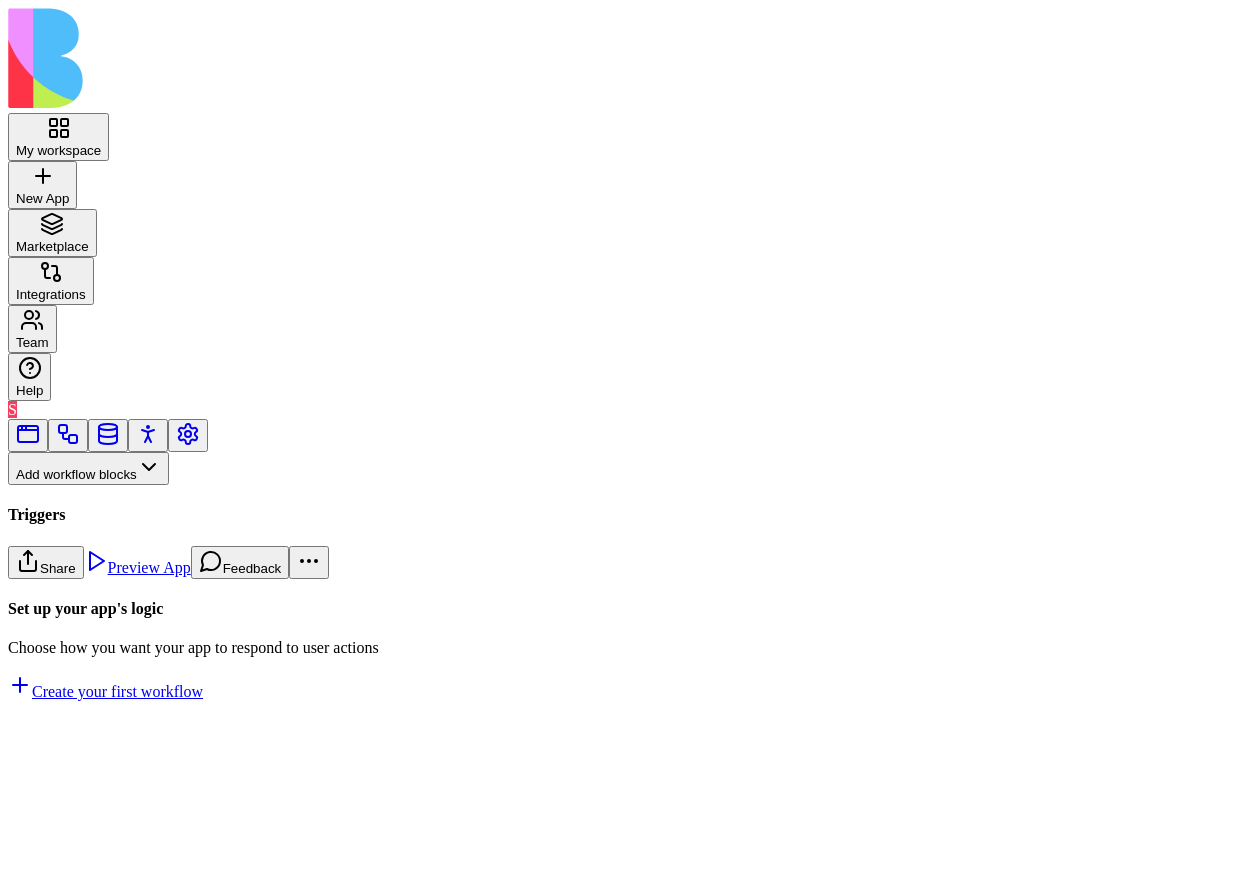 click on "DataAction" at bounding box center (133, 845) 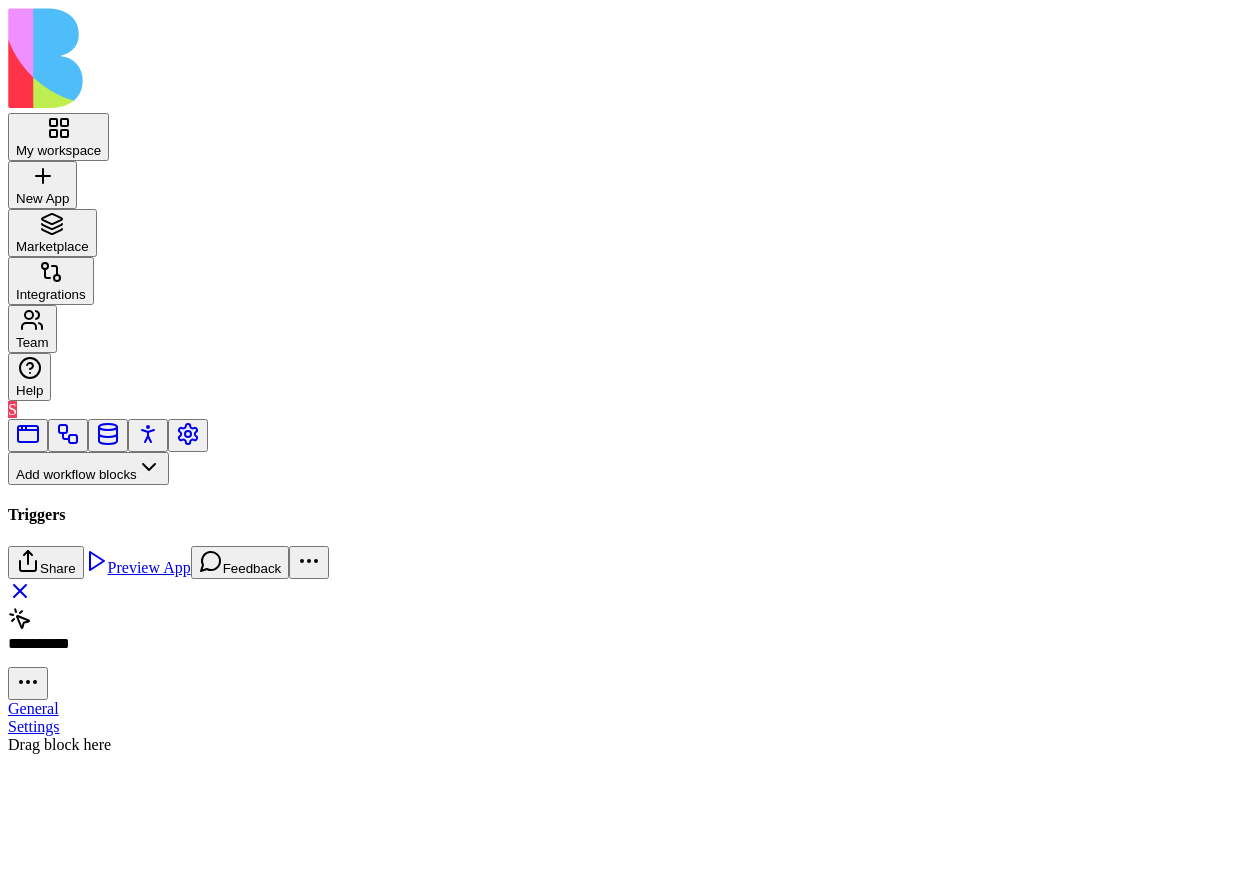 click on "My workspace New App
To pick up a draggable item, press the space bar.
While dragging, use the arrow keys to move the item.
Press space again to drop the item in its new position, or press escape to cancel.
Marketplace Integrations Team Help S Add workflow blocks Blocks App Builder Create App Create Block CreateTableColumns CreateBlocksCodePage DescribeBlock DescribeApp UpdateBlock CompileApp GetAppTypesCode CreateBlocksTable GenerateAppCode CreateBlocksPages CreateTables UpdateApp GenerateAppCoverImage IsNewApp DeletePage UpdatePage GetAppIntegrations ImplementApp EditTableColumns CreateRoles CreateActions CreateWorkflows EditTables Triggers App Action Form Submitted Scheduler SchedulerTriggerEntrypointAction DataAction Inputs Button Text Field URL Field Email Field Password Field Long Text Field JSON Field Checkbox Date Field Number Field Icon Field List Field Image Upload Field Single Select Field Multiple Select Field Block Picker Dynamic Object Field Multiple Block Picker Form Item Picker" at bounding box center [624, 381] 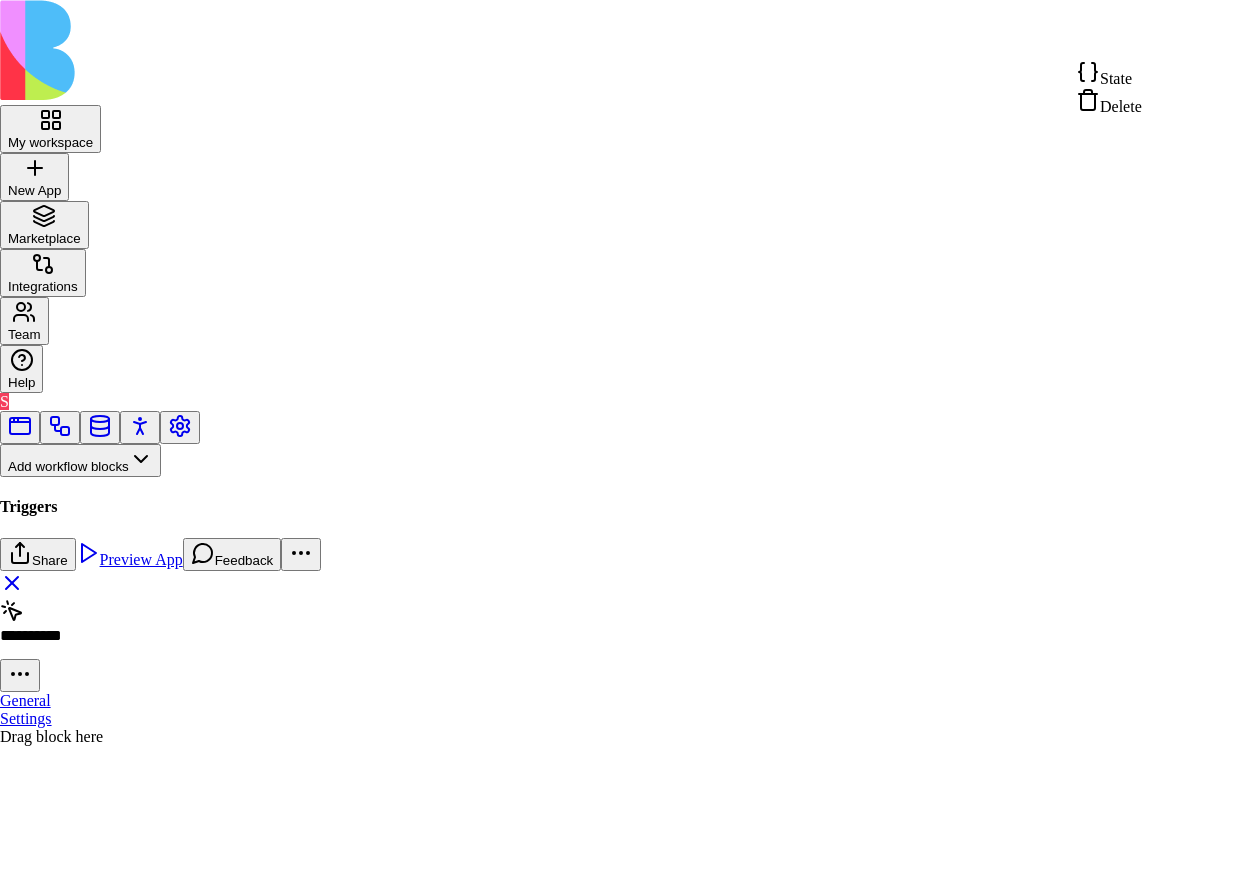 click on "State" at bounding box center [1109, 74] 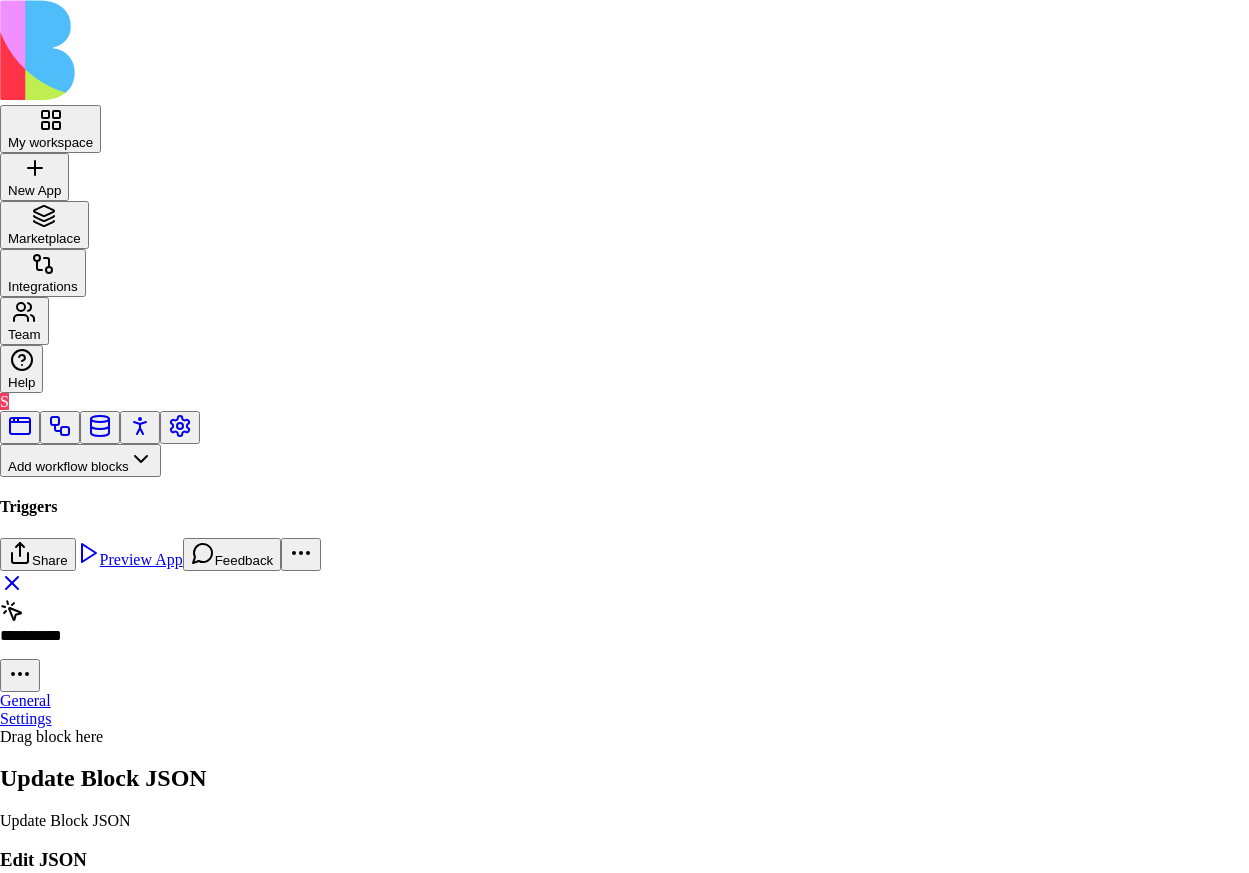 click on "{              "blockId" :  "686aca4c915b0fe2121506b1"            }          ]        }      }    } ,    "data" :  {      "title" :  "DataAction"    } ,    "state" :  "active" ,    "updatedAt" :  "2025-07-06T19:11:09.686Z" }" at bounding box center [355, 1022] 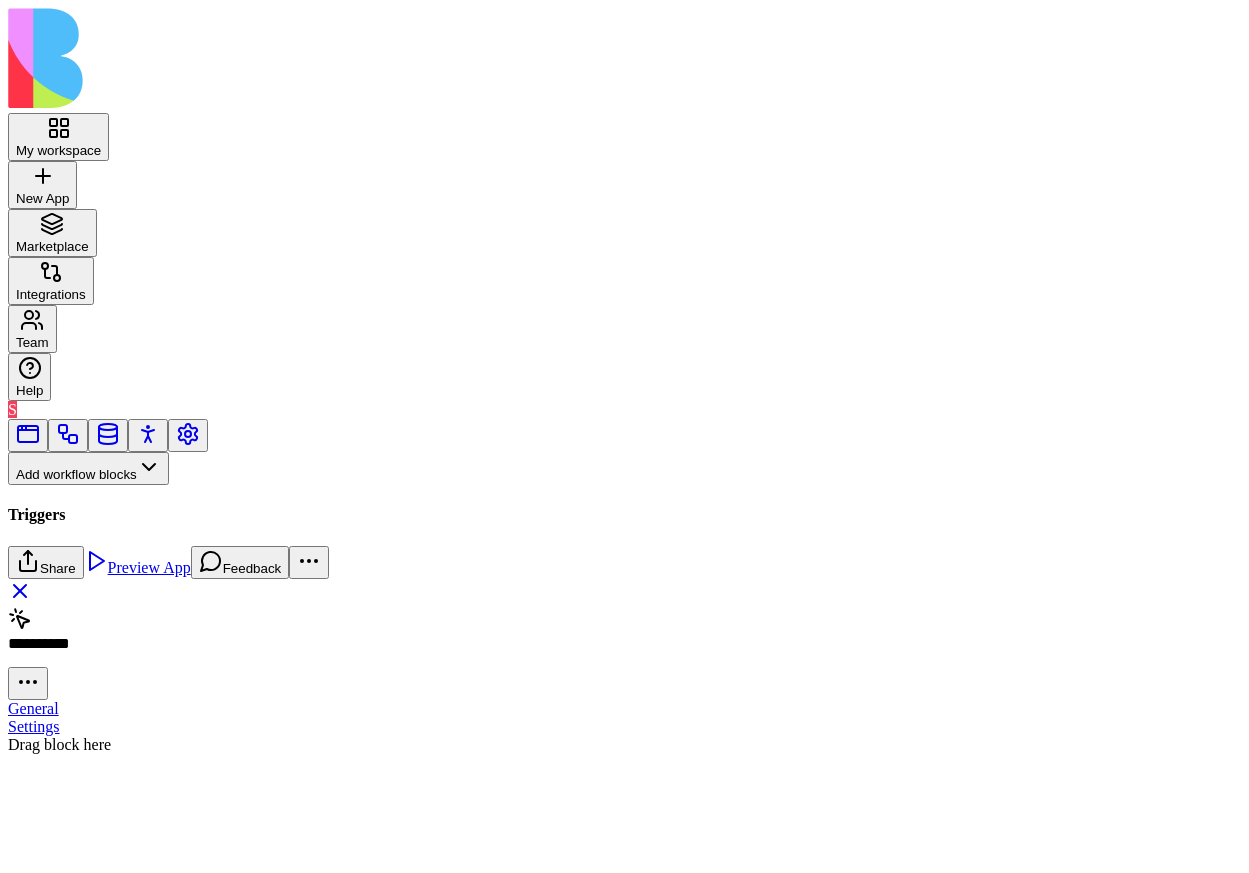scroll, scrollTop: 0, scrollLeft: 0, axis: both 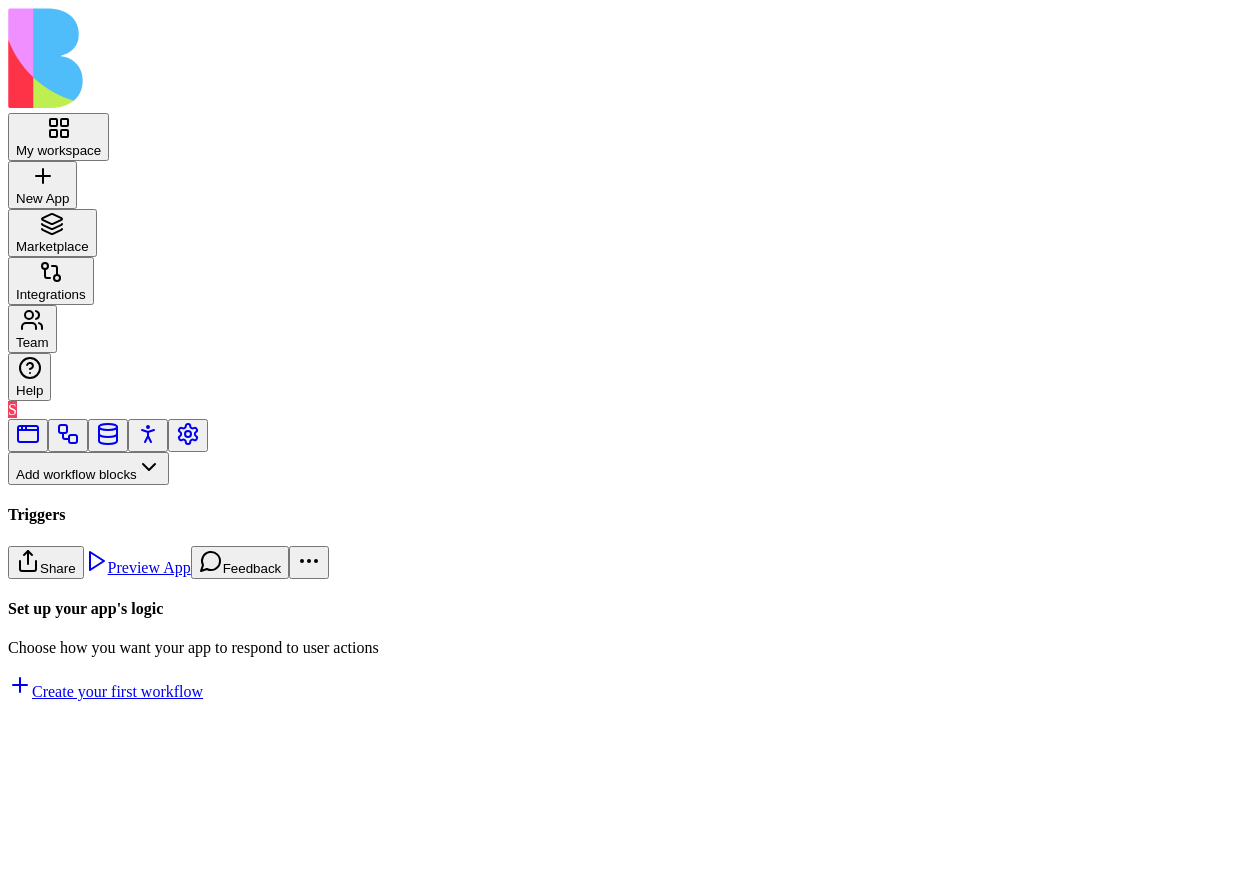 click on "Workflows" at bounding box center [58, 501] 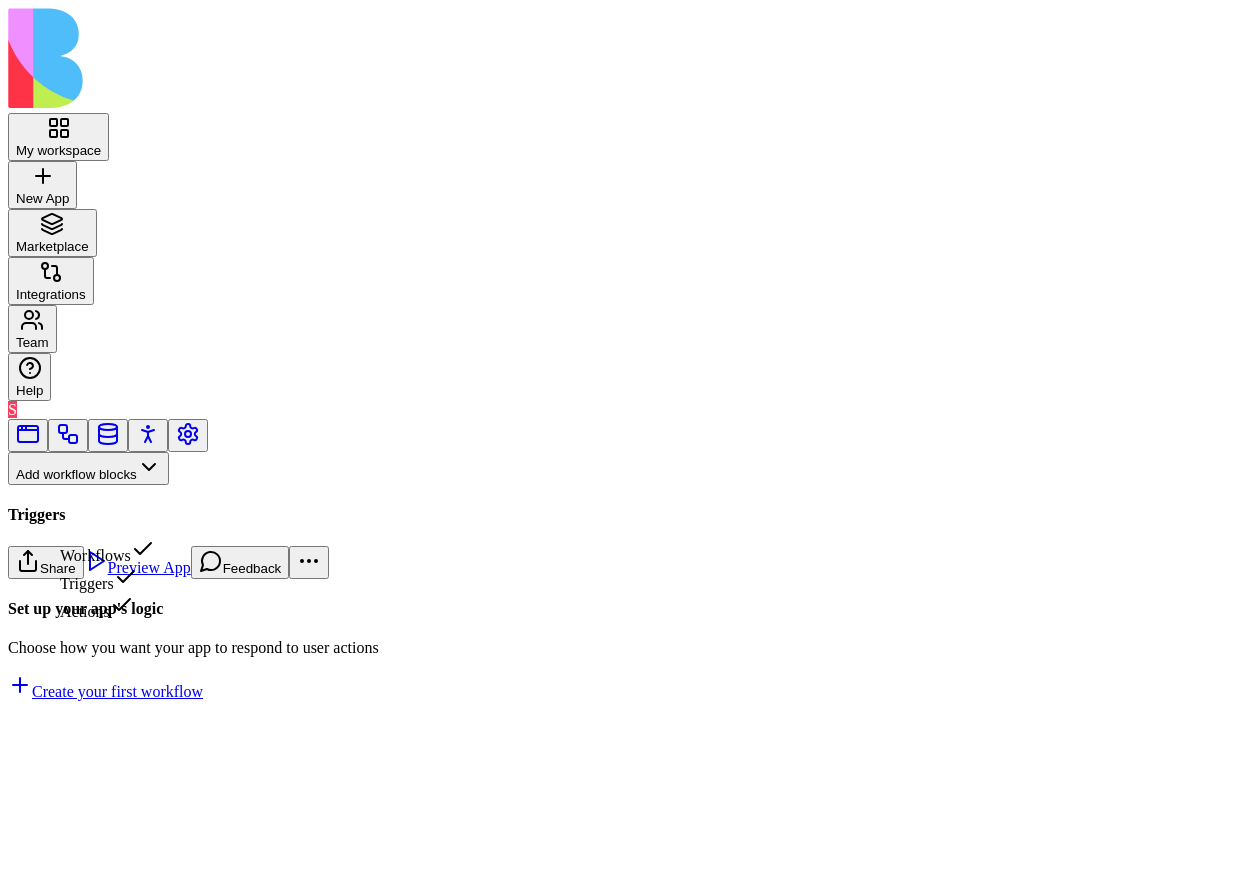 click on "Triggers" at bounding box center (107, 579) 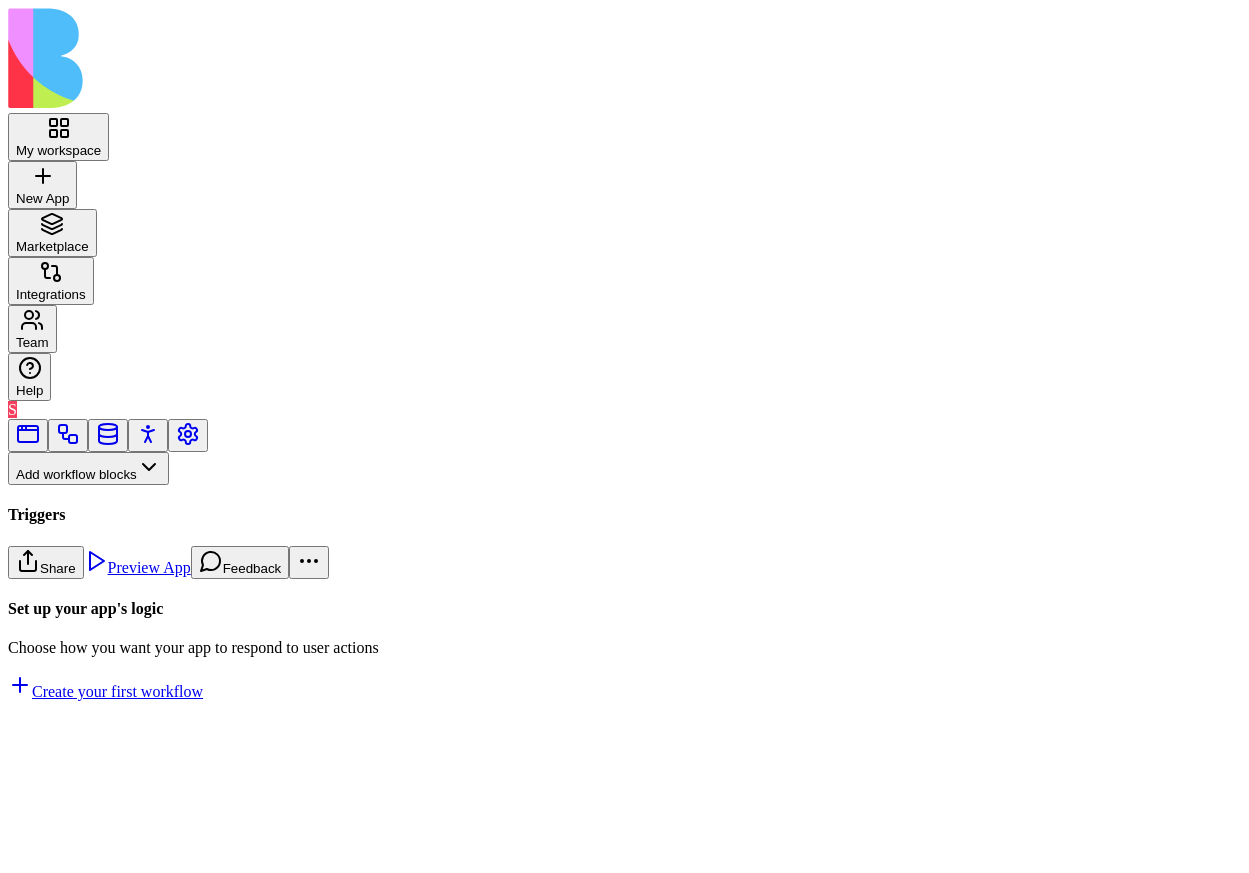 click on "DataAction" at bounding box center (133, 845) 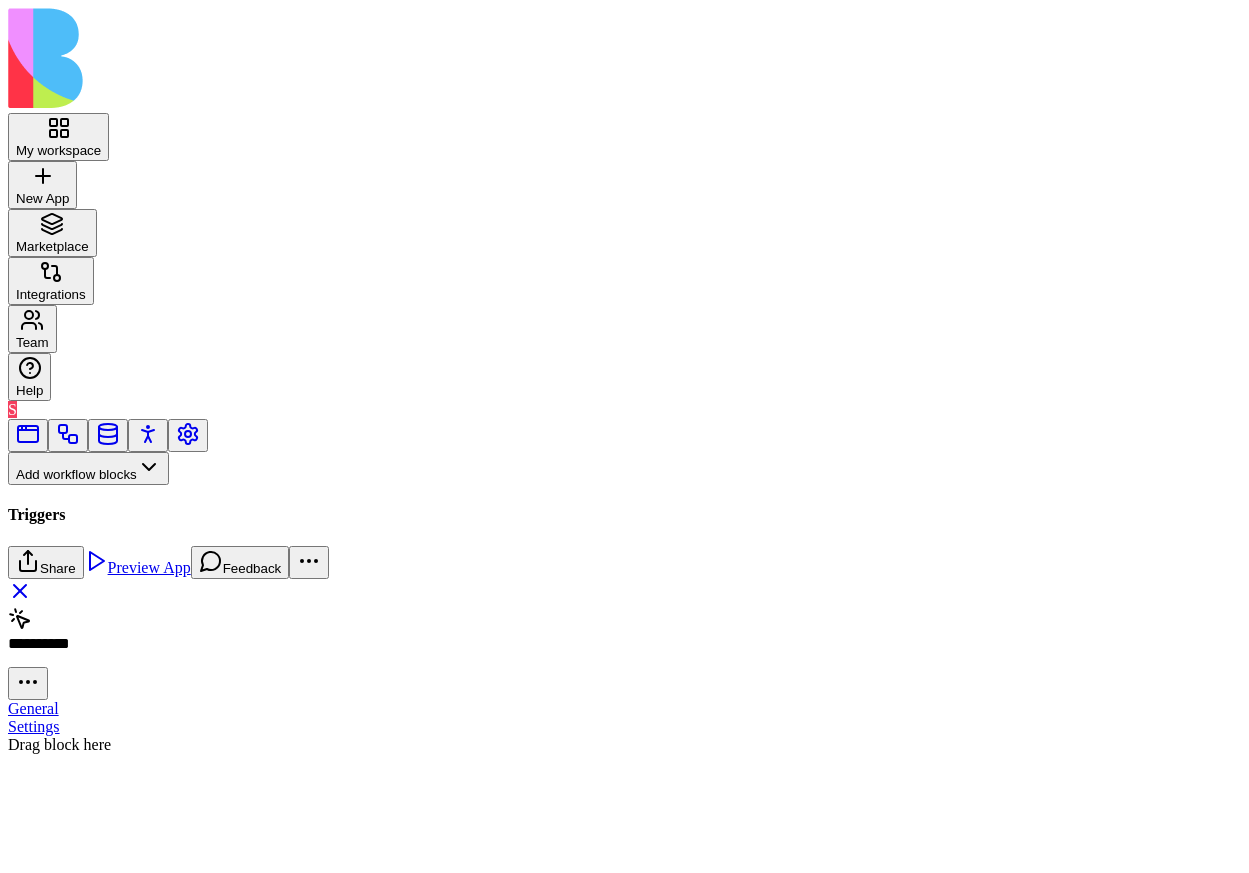 click at bounding box center (103, 506) 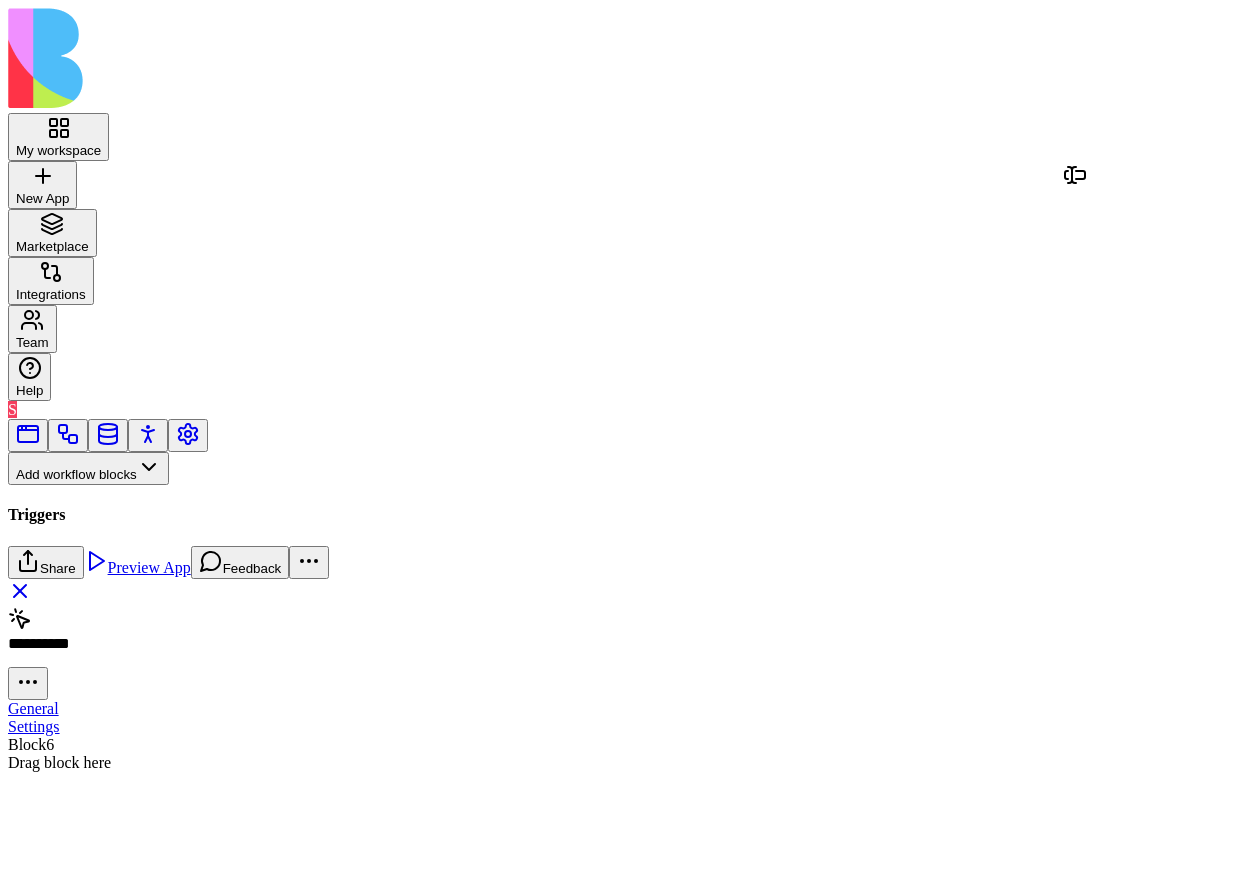 drag, startPoint x: 107, startPoint y: 236, endPoint x: 1099, endPoint y: 191, distance: 993.02014 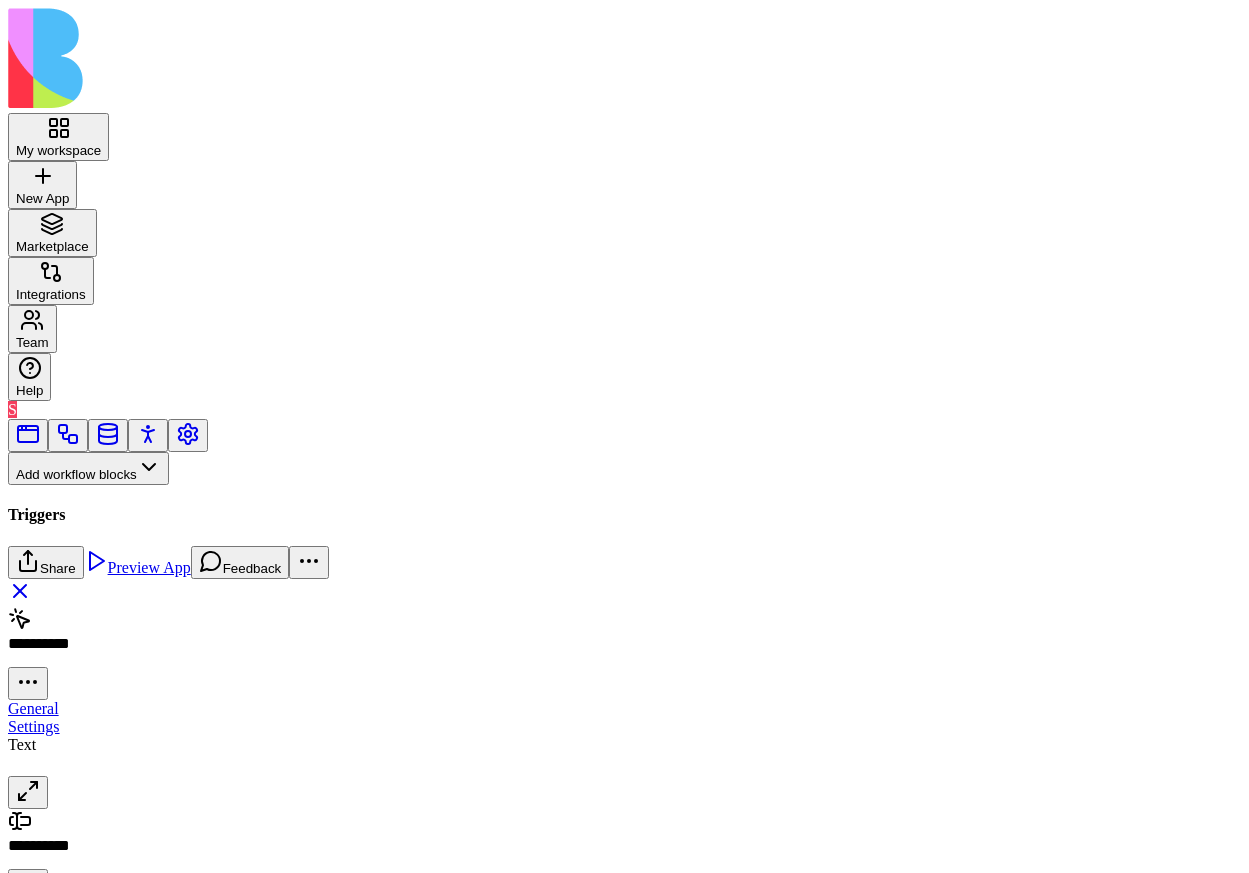click at bounding box center (130, 1320) 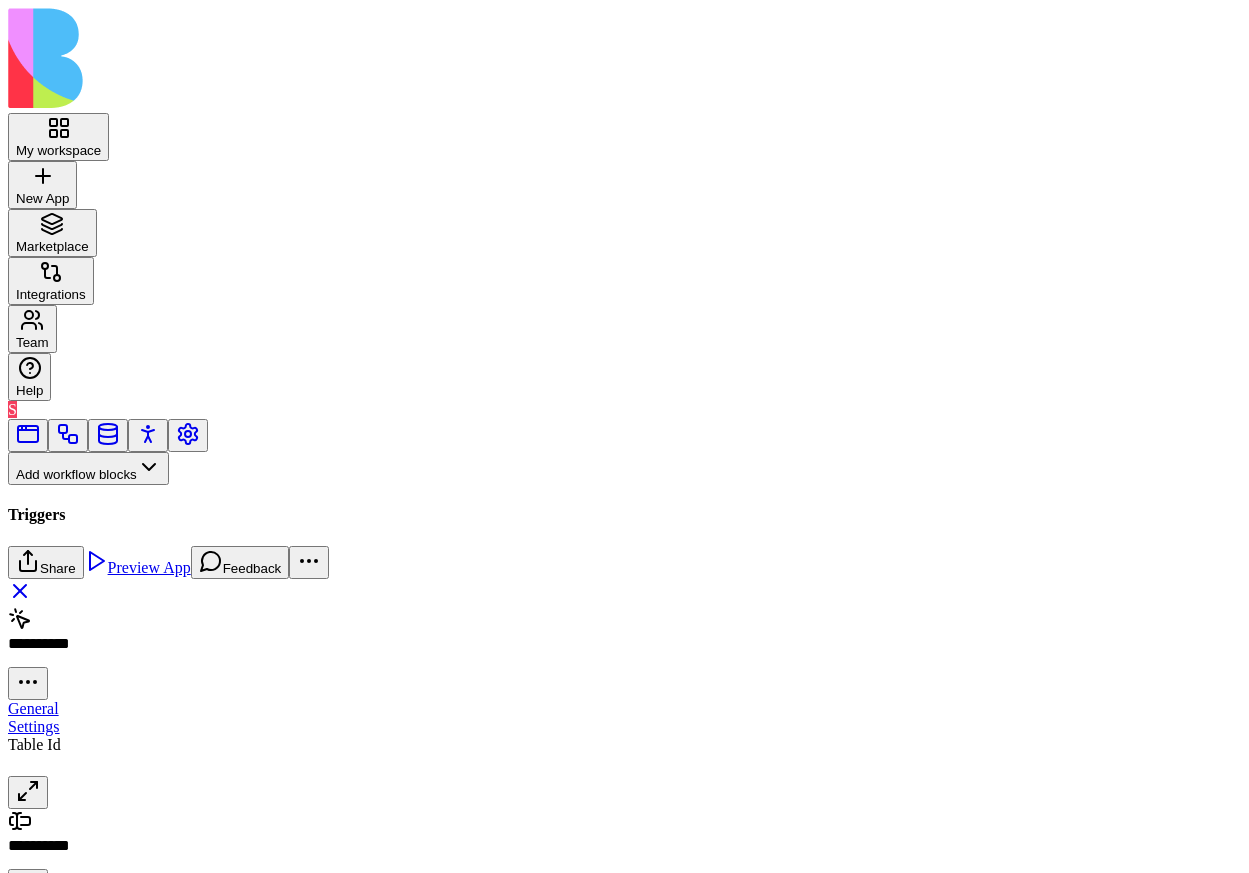 click at bounding box center [624, 579] 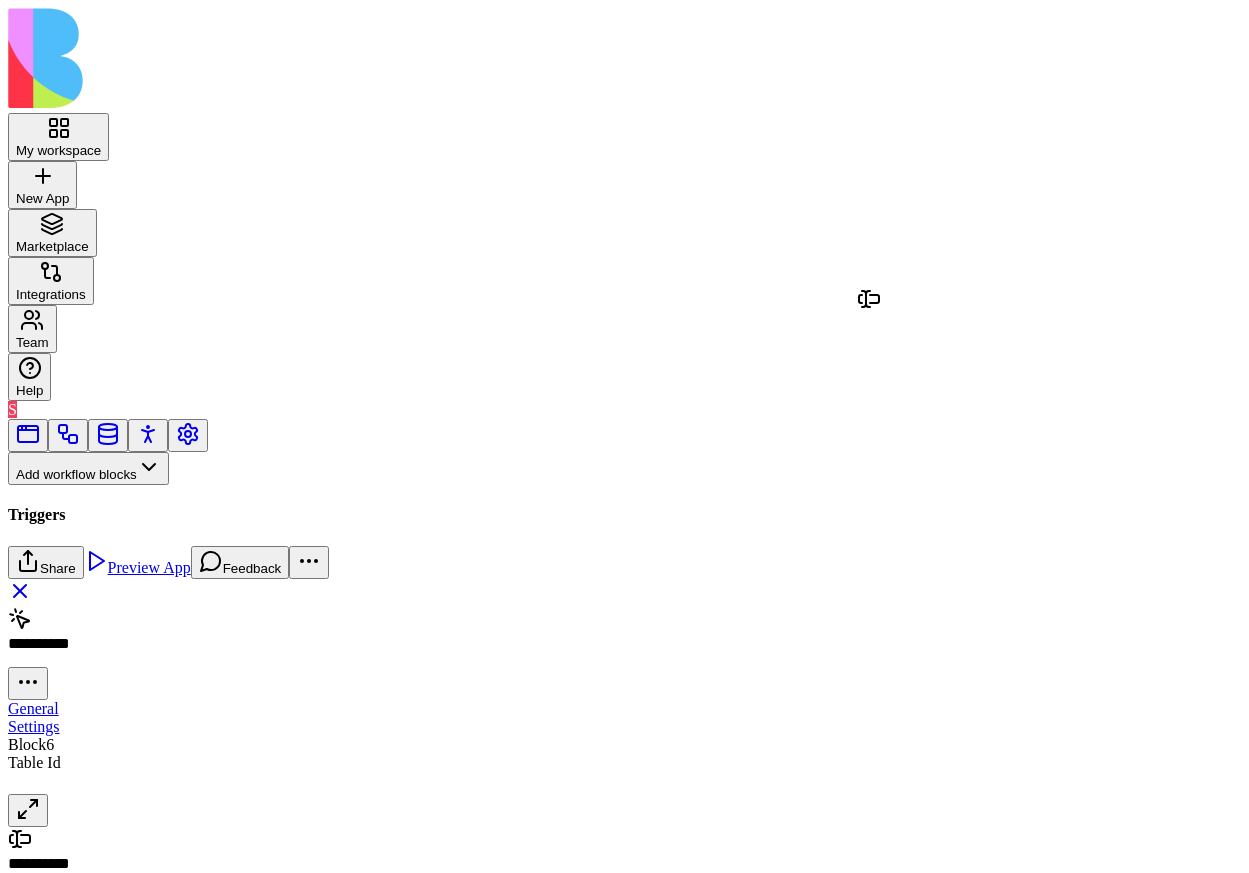 drag, startPoint x: 95, startPoint y: 235, endPoint x: 880, endPoint y: 313, distance: 788.86566 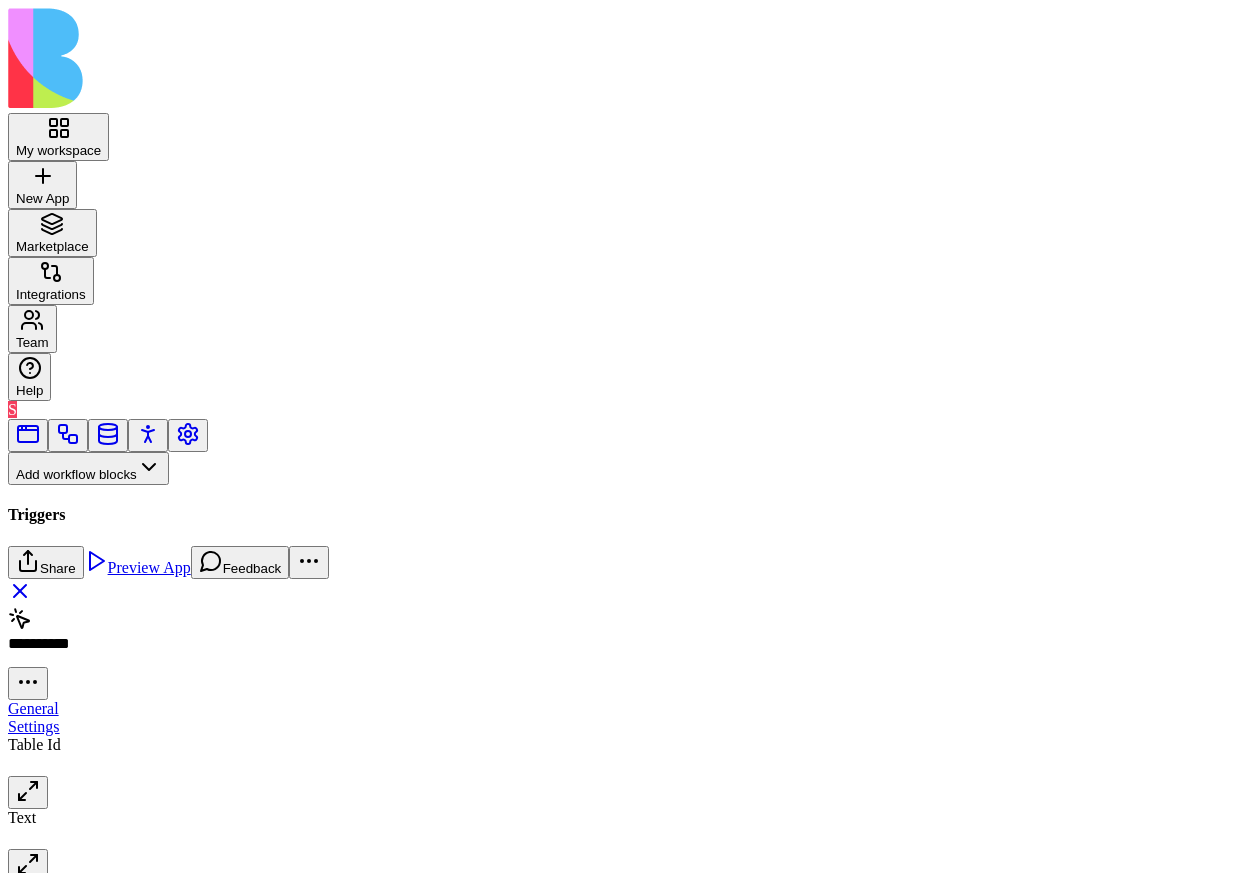 click on "****" at bounding box center [103, 509] 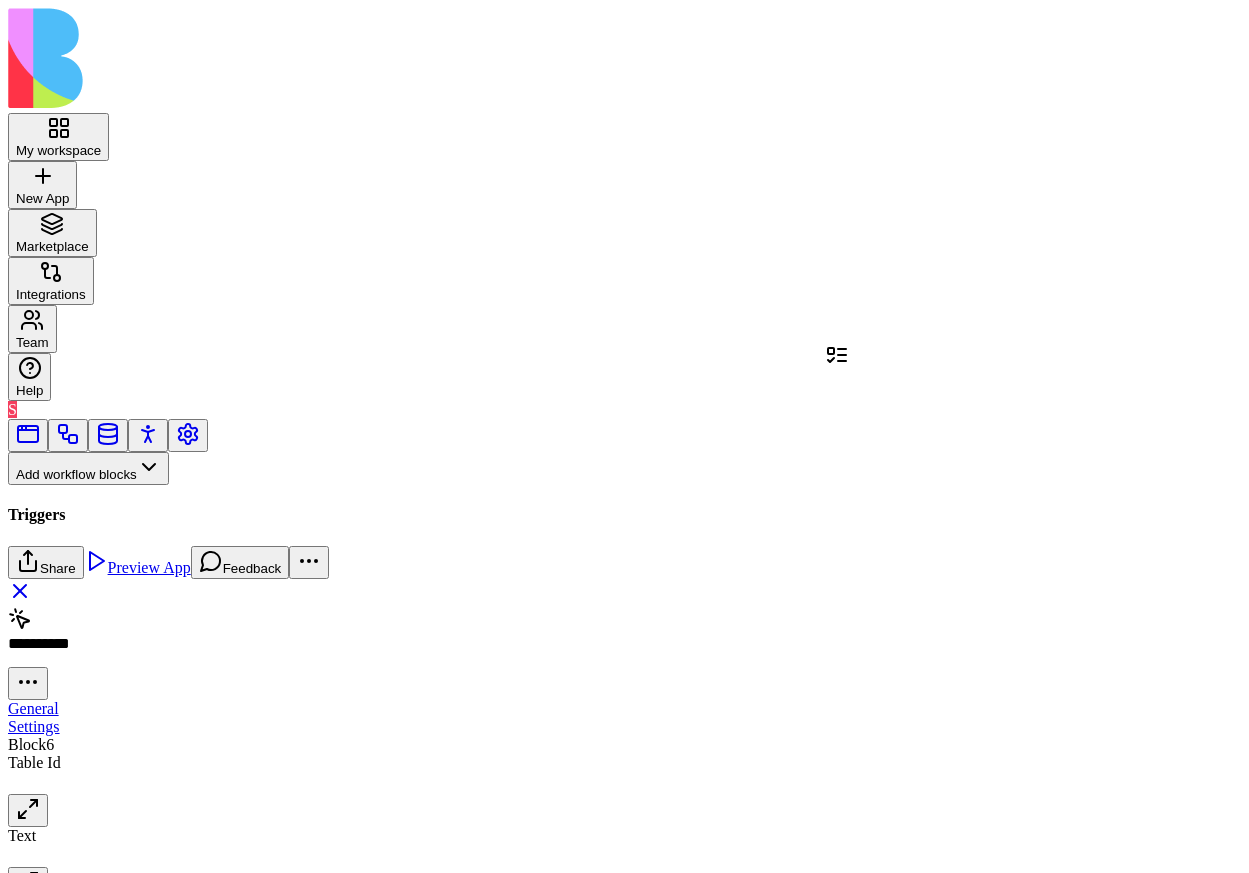 drag, startPoint x: 109, startPoint y: 235, endPoint x: 861, endPoint y: 368, distance: 763.6707 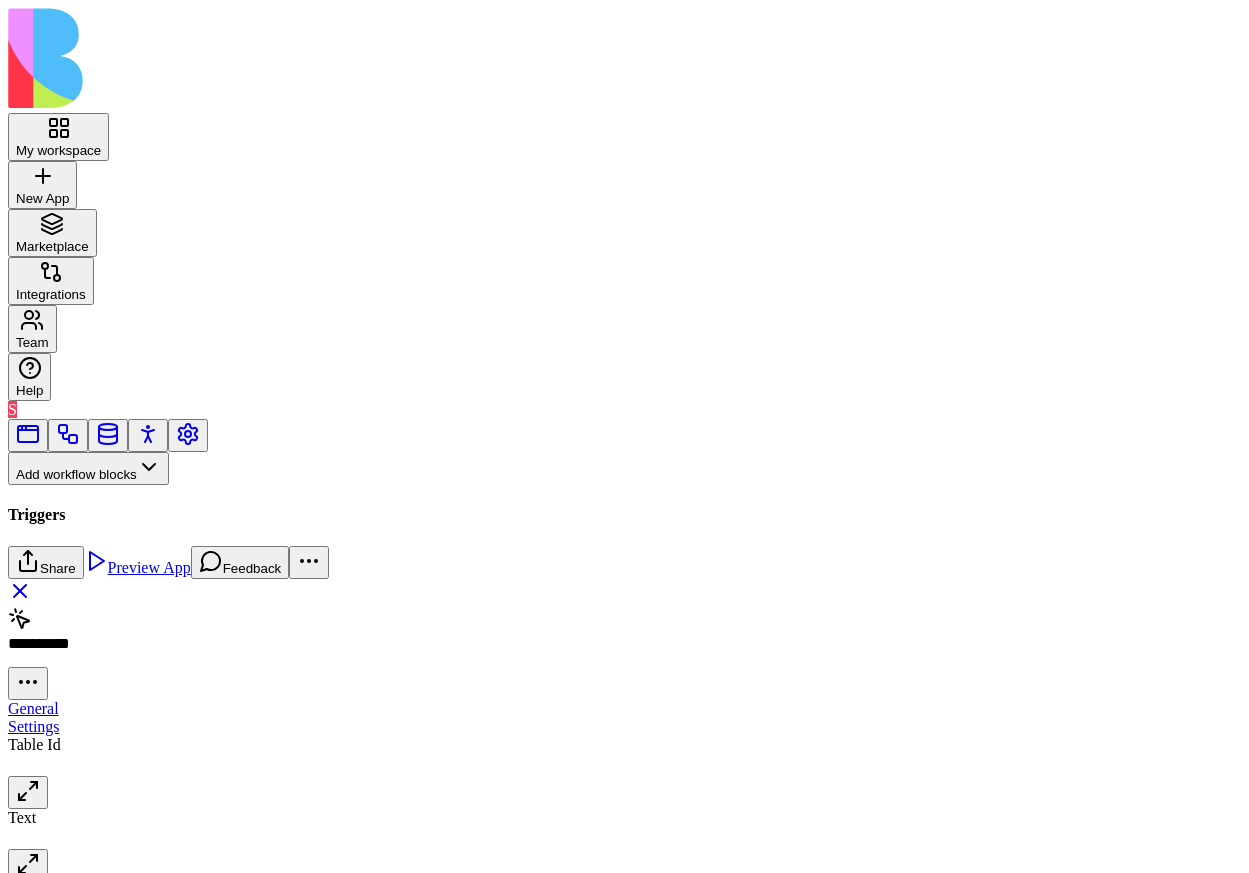 scroll, scrollTop: 51, scrollLeft: 0, axis: vertical 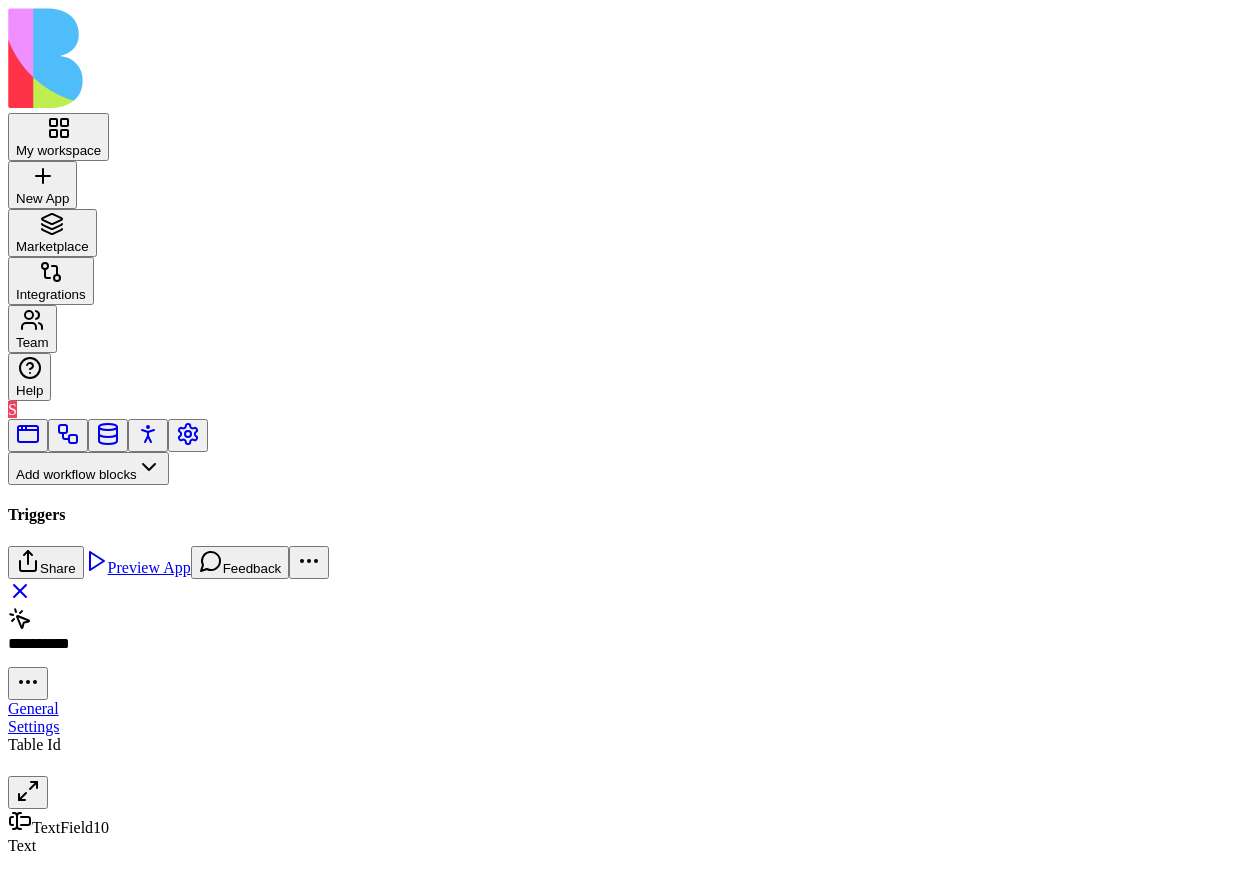 click on "Text" at bounding box center (133, 846) 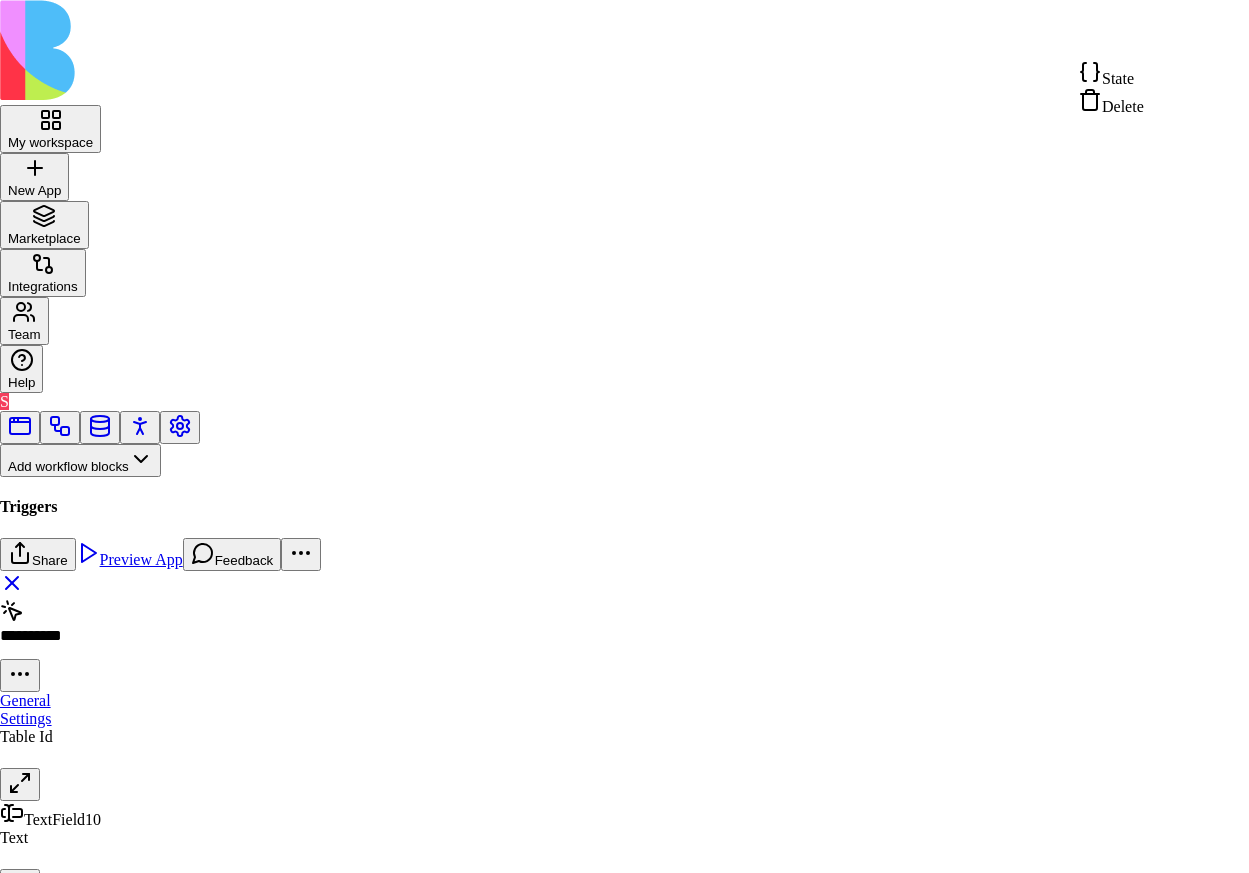 click on "Delete" at bounding box center [1123, 106] 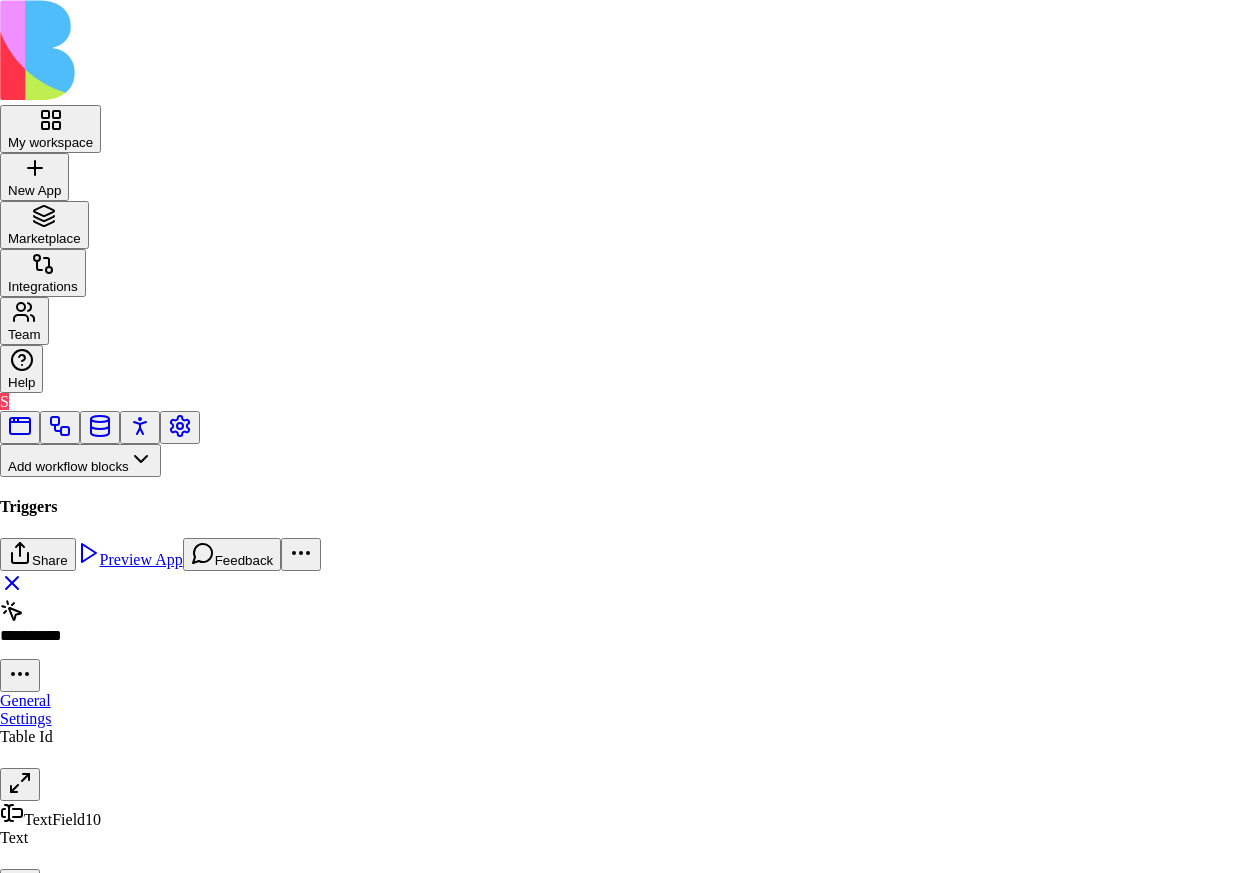 click on "Delete" at bounding box center (85, 2025) 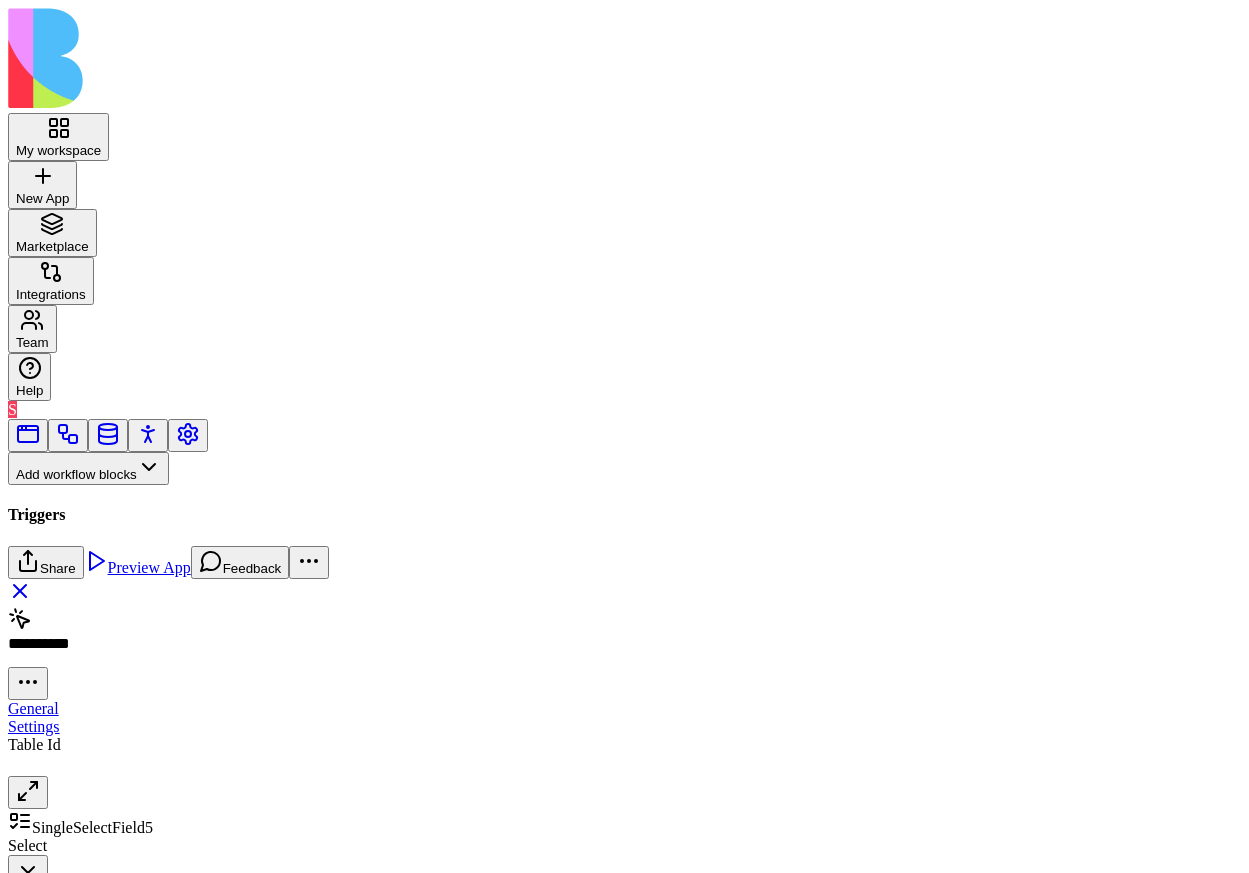 click on "Select" at bounding box center (133, 846) 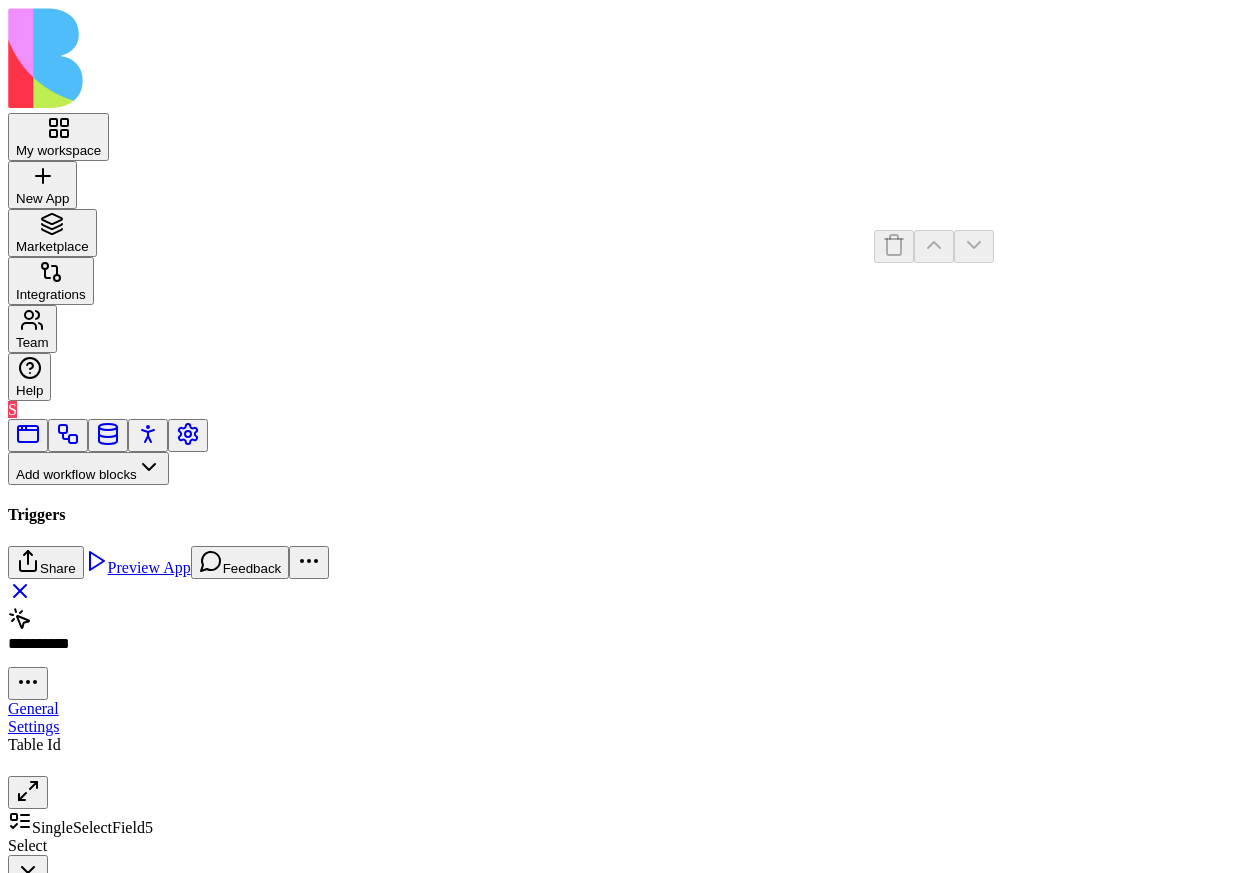 click on "********" at bounding box center (33, 1264) 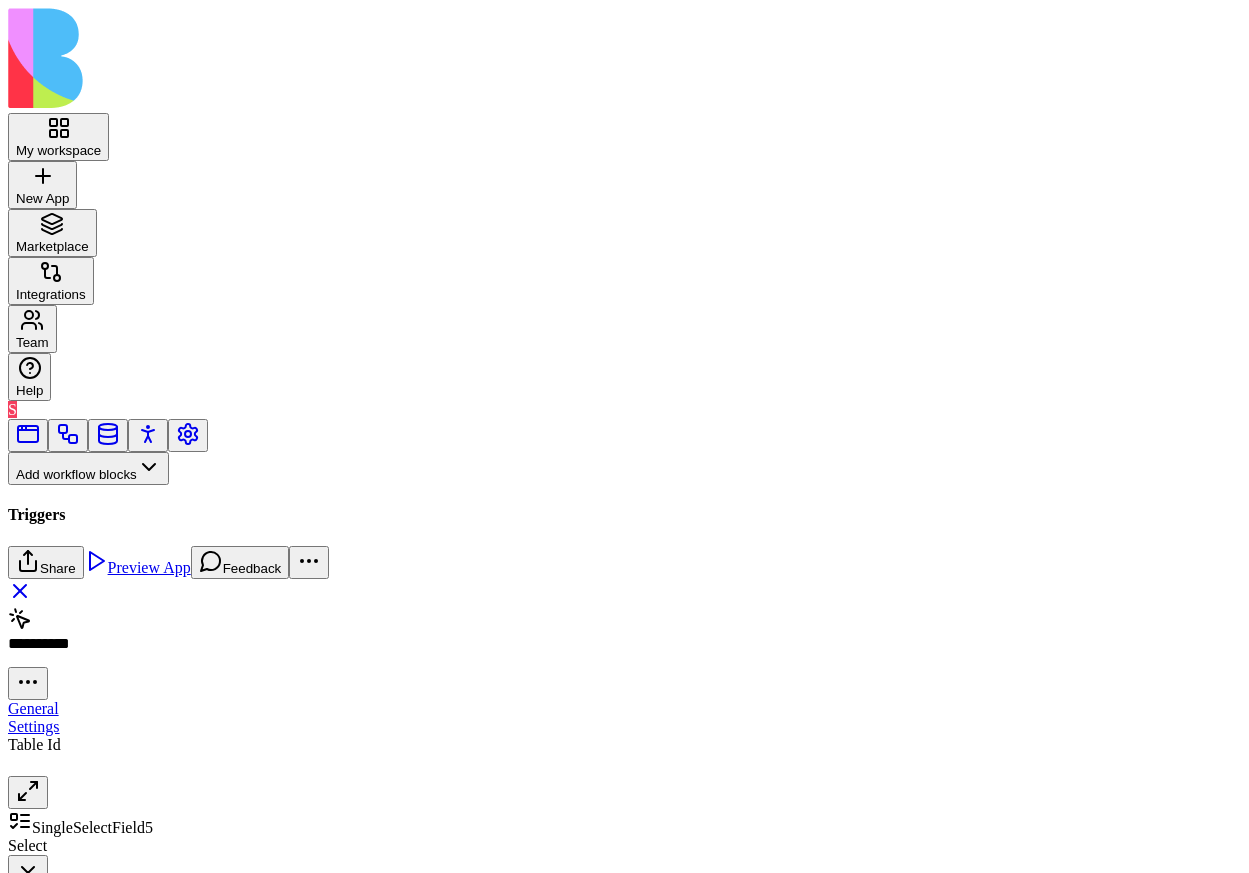 click on "********" at bounding box center [105, 1264] 